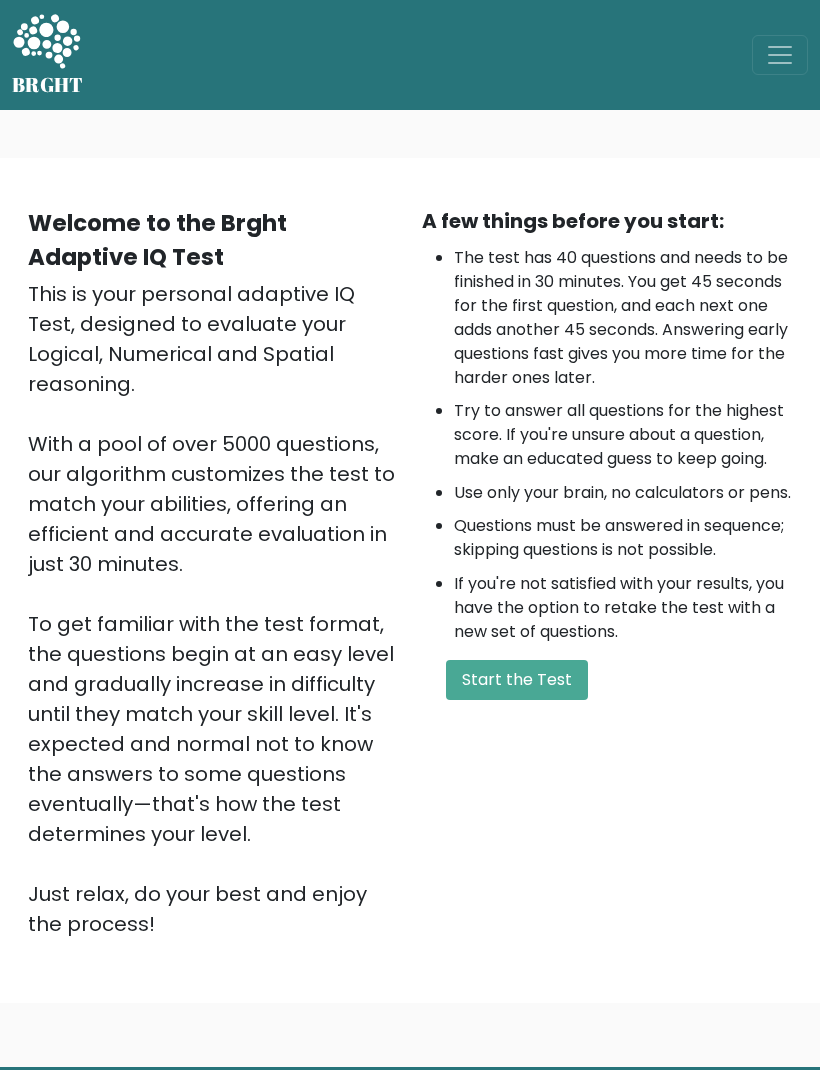 scroll, scrollTop: 0, scrollLeft: 0, axis: both 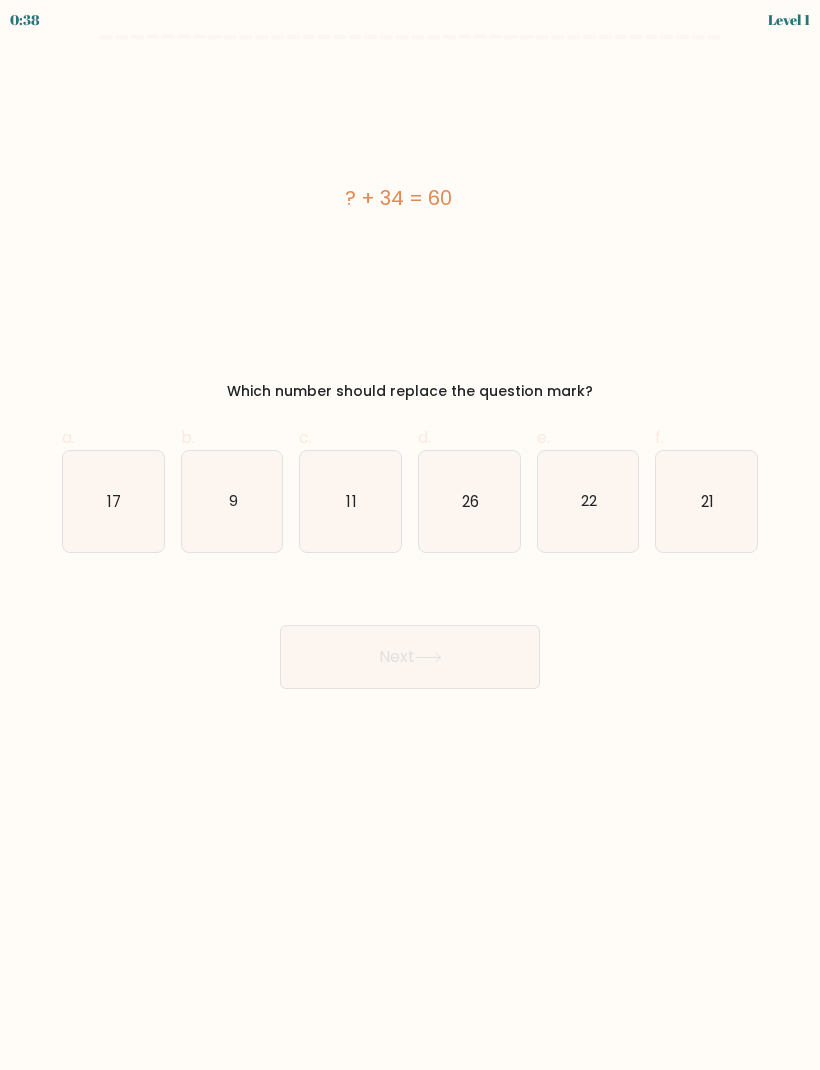 click on "26" at bounding box center (469, 501) 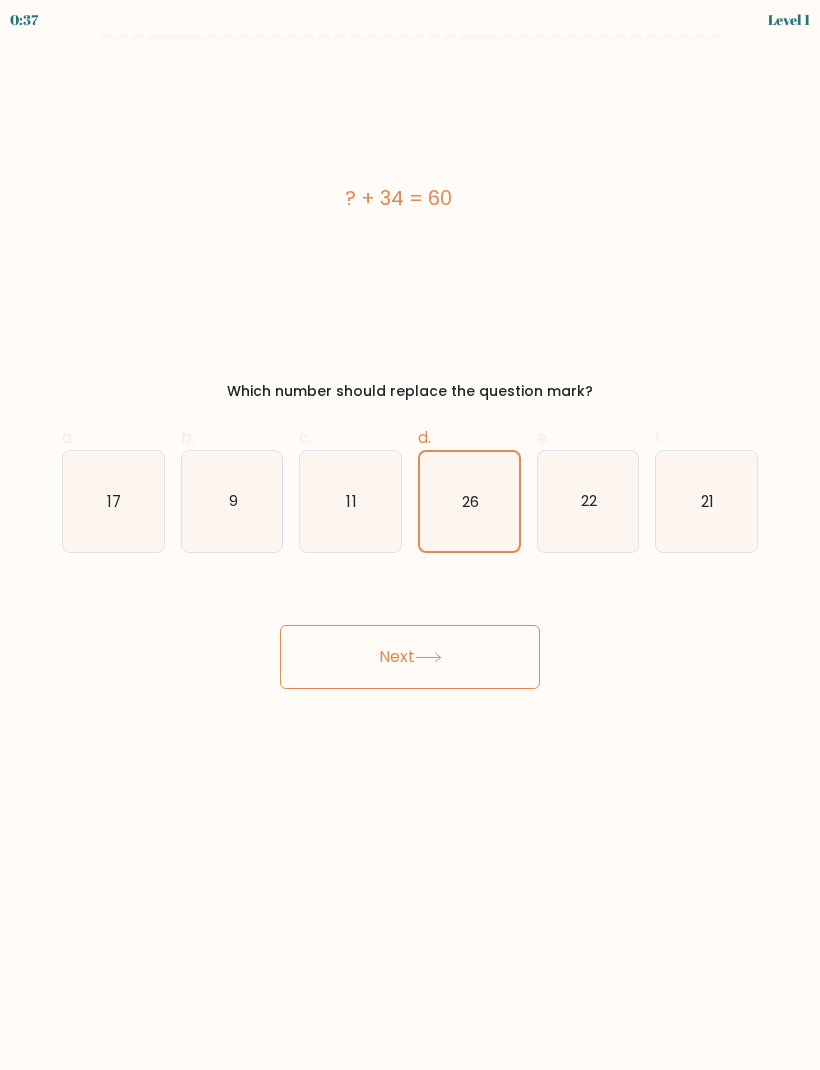 click on "Next" at bounding box center [410, 657] 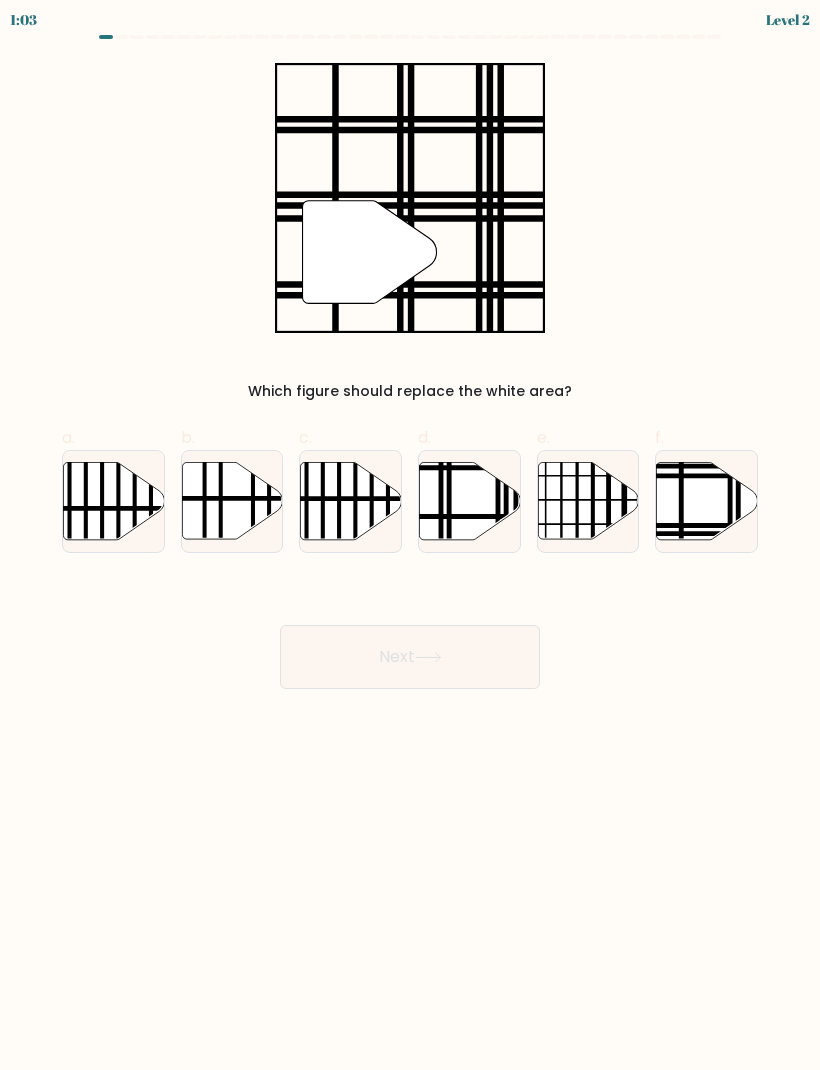 click at bounding box center [737, 525] 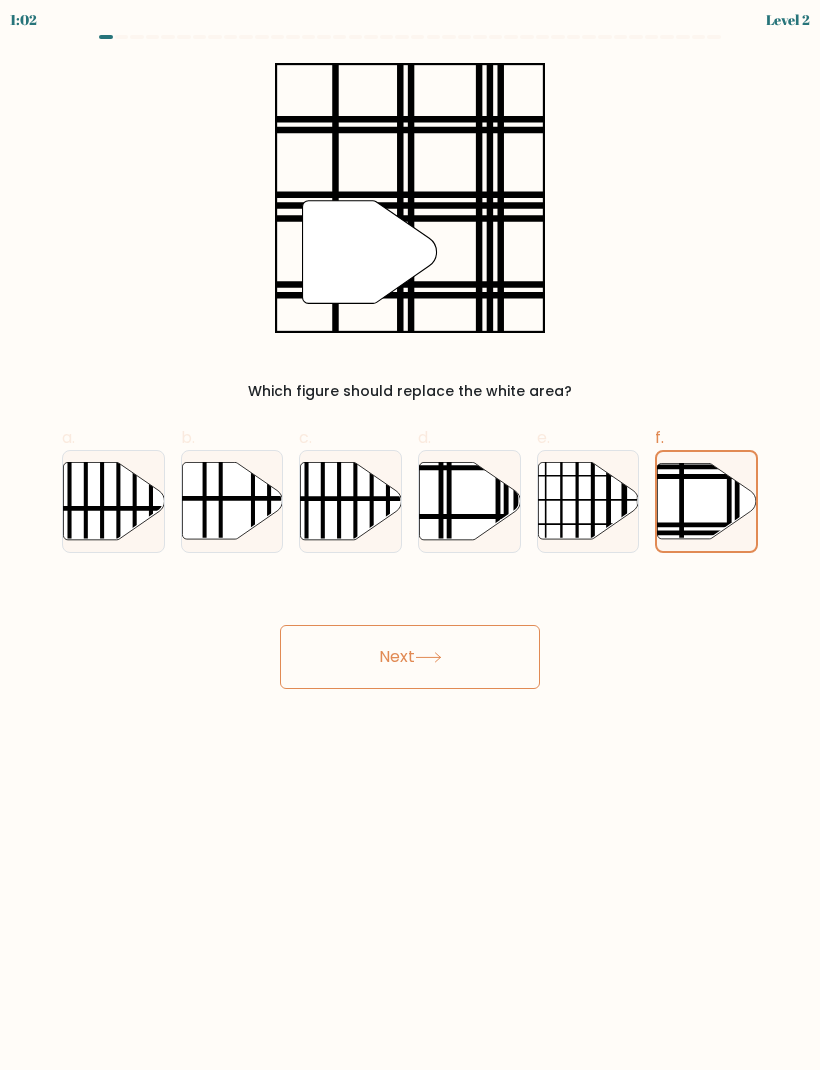 click on "Next" at bounding box center [410, 657] 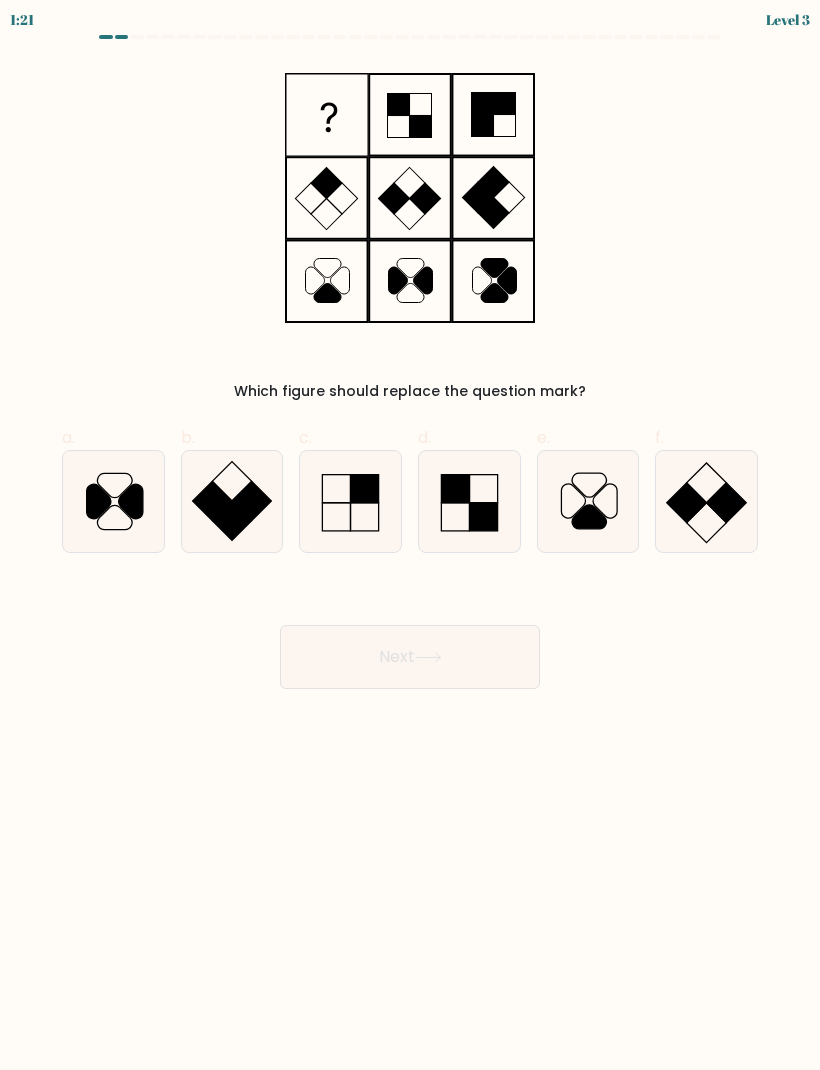 click at bounding box center [350, 501] 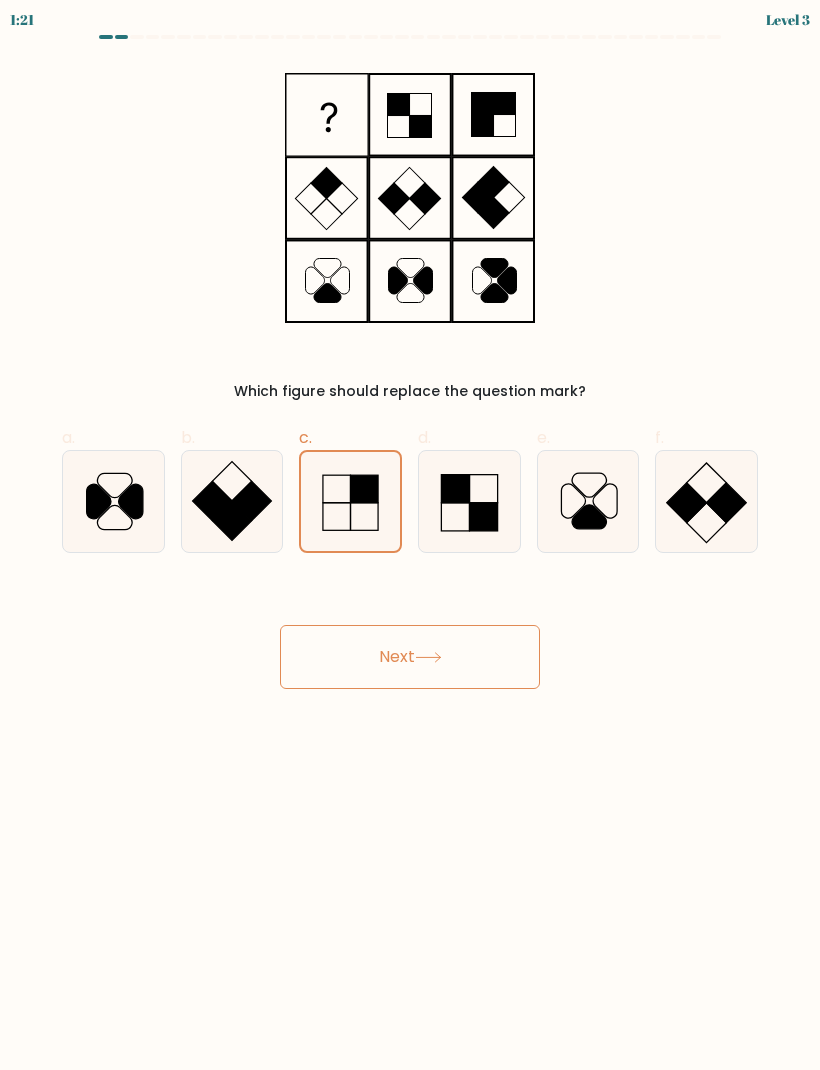click on "1:21
Level 3" at bounding box center (410, 535) 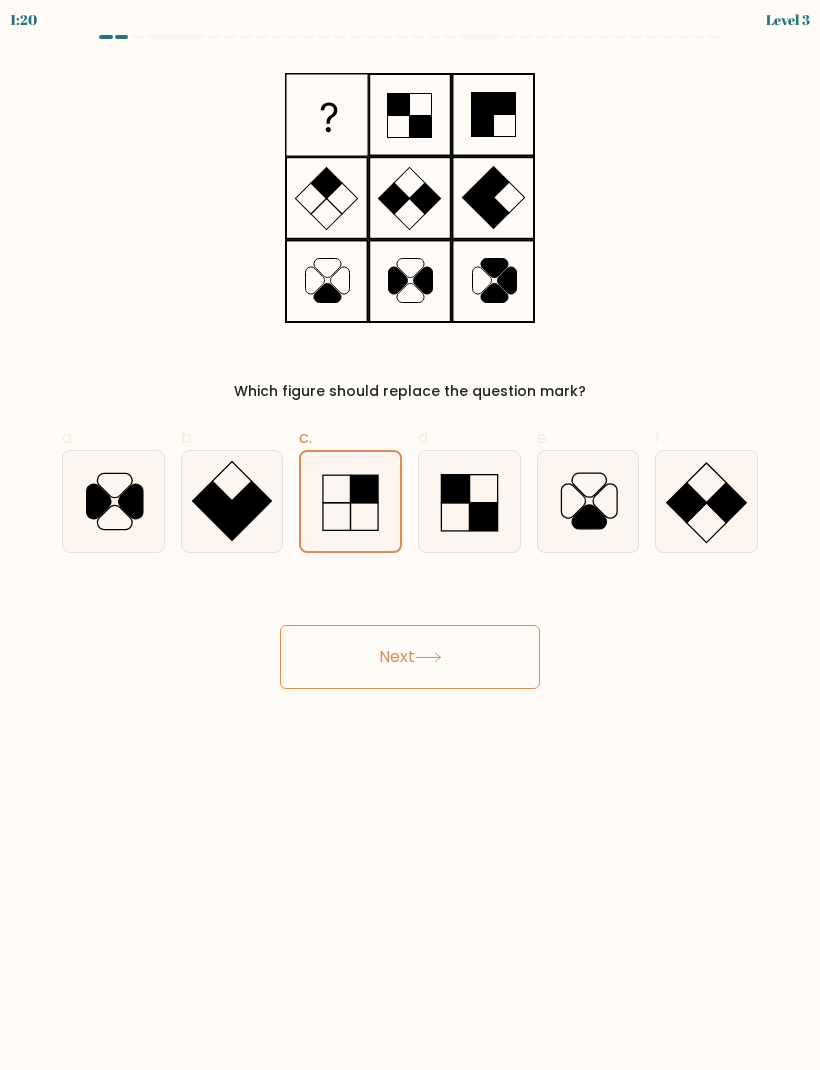 click on "Next" at bounding box center (410, 657) 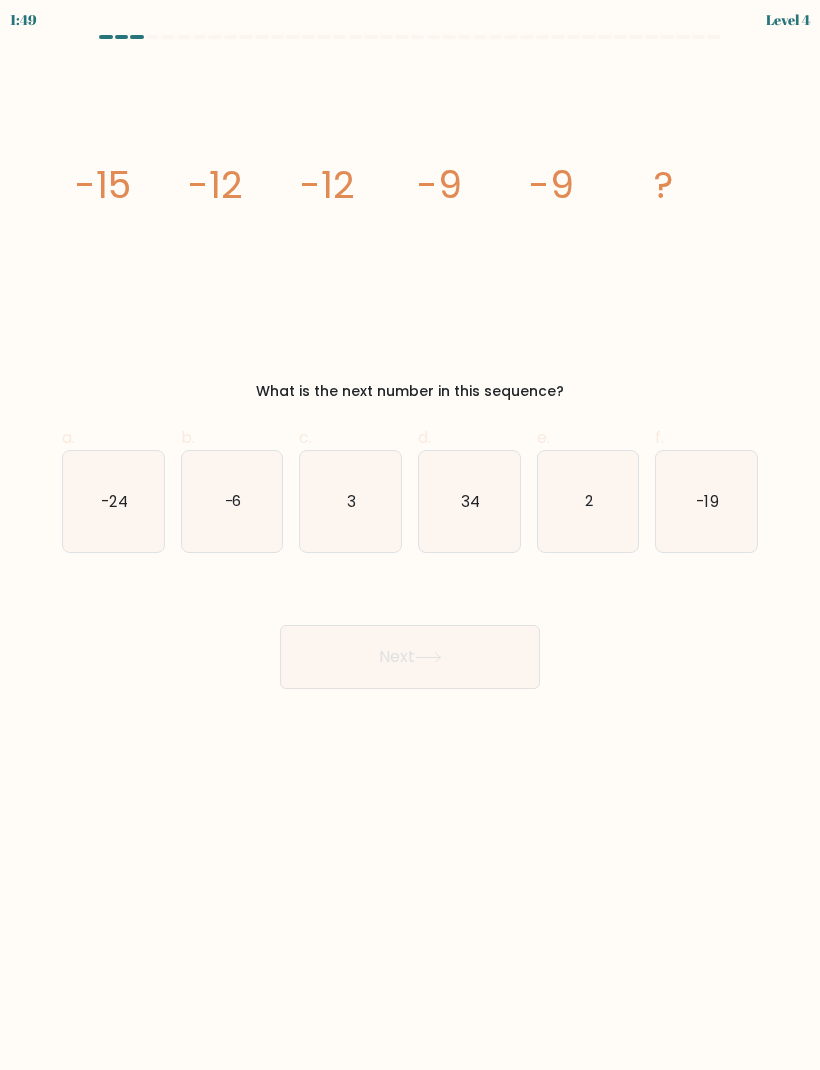 click on "-6" at bounding box center (232, 500) 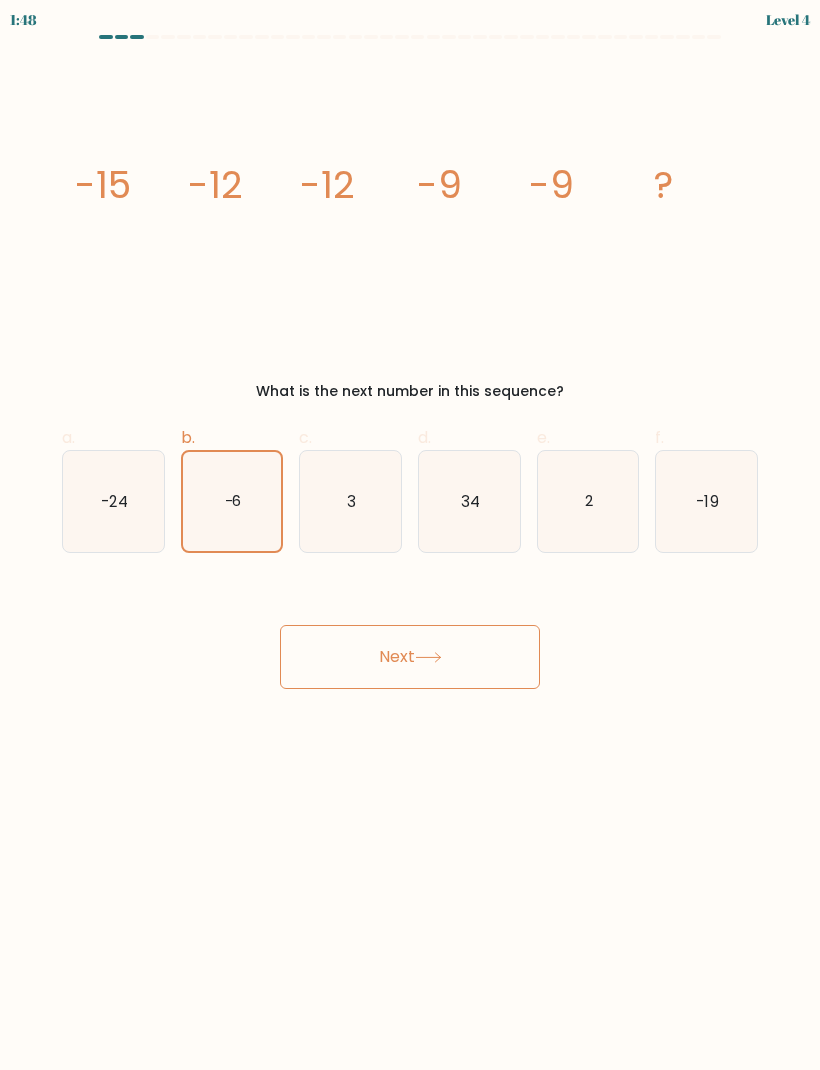 click on "Next" at bounding box center [410, 657] 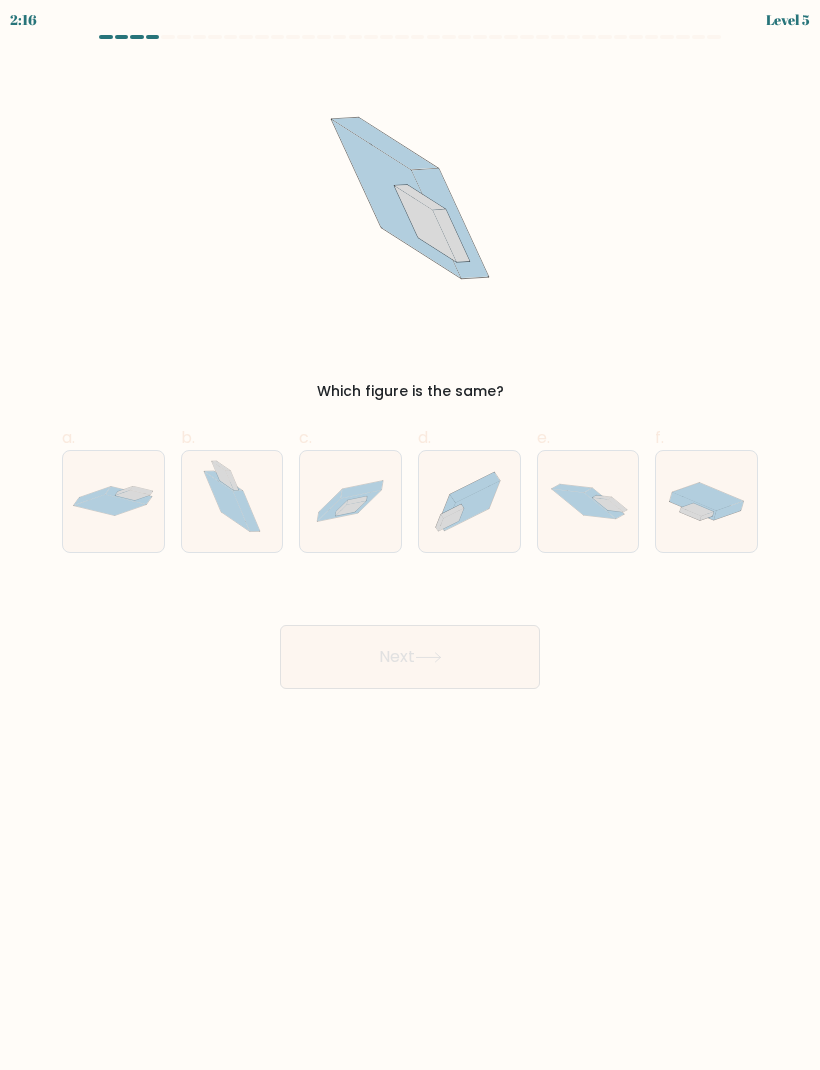 click at bounding box center (452, 511) 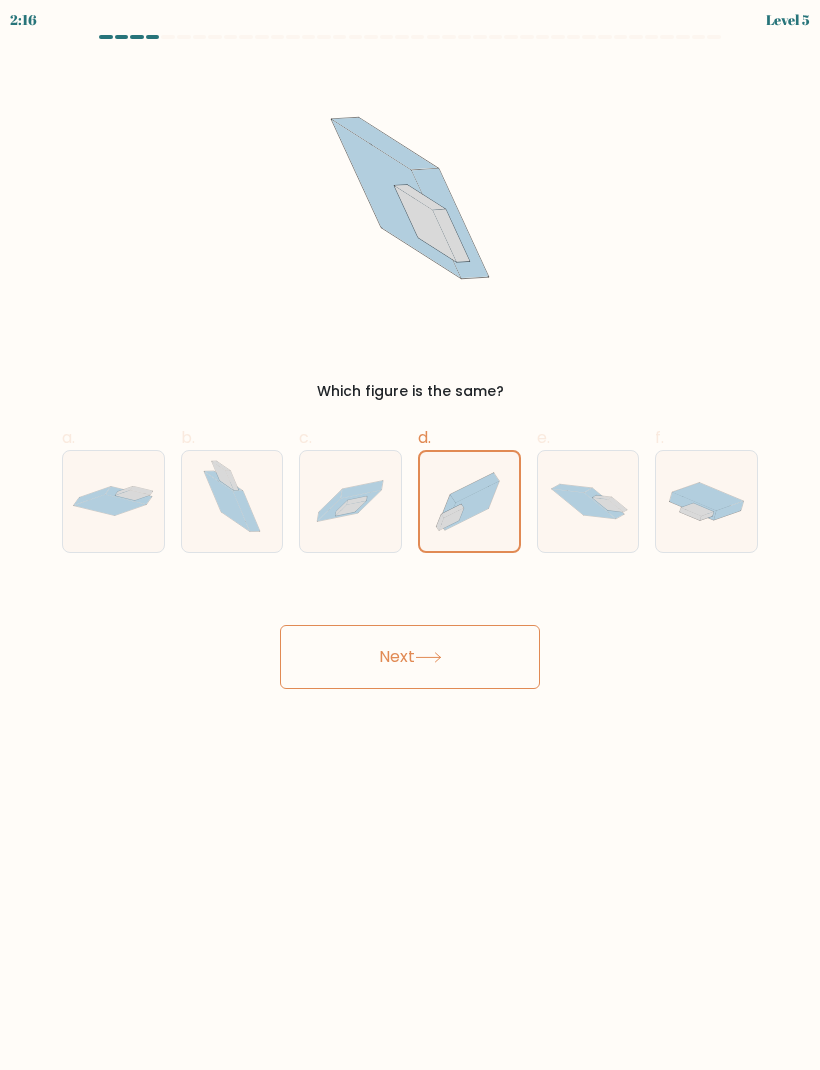 click on "Next" at bounding box center [410, 657] 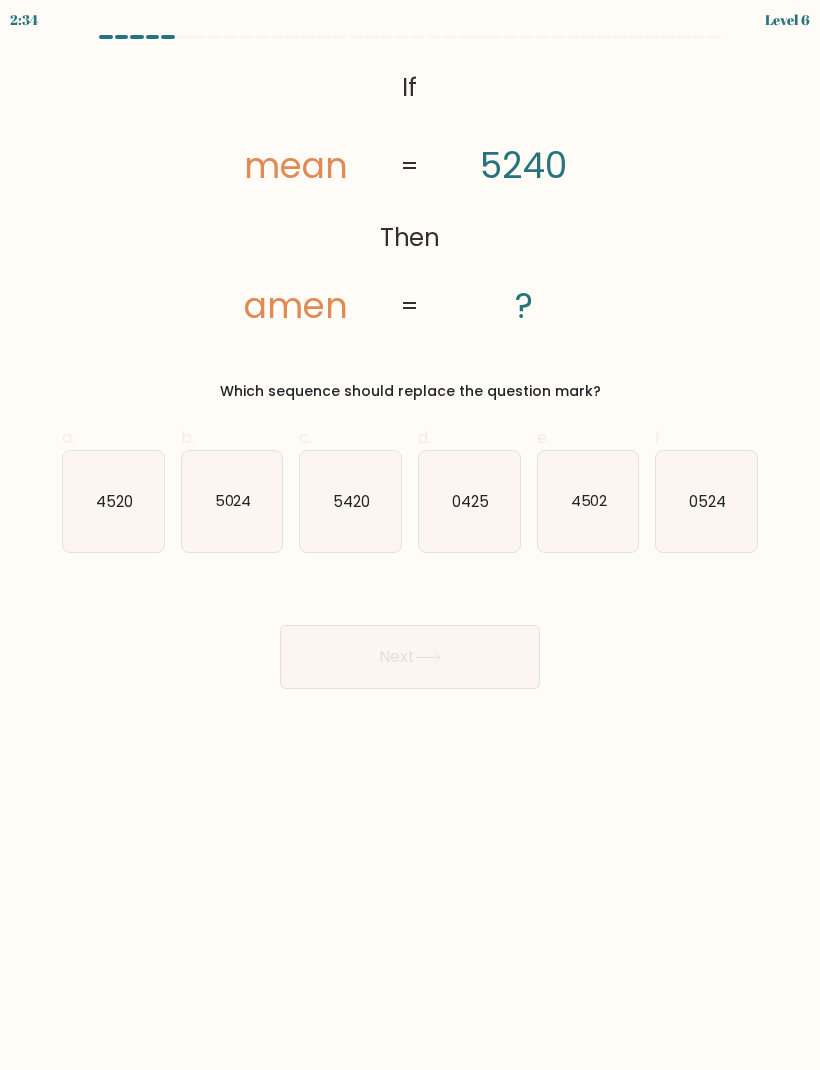 click on "4520" at bounding box center (114, 500) 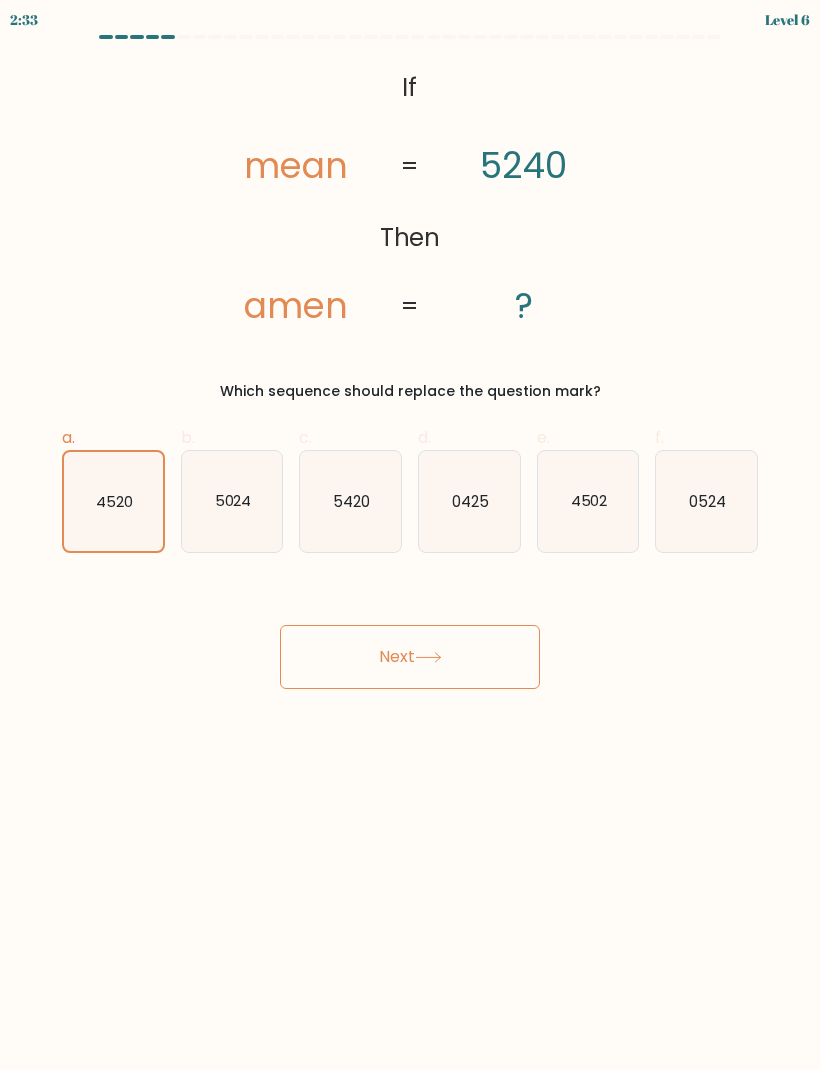 click on "Next" at bounding box center (410, 657) 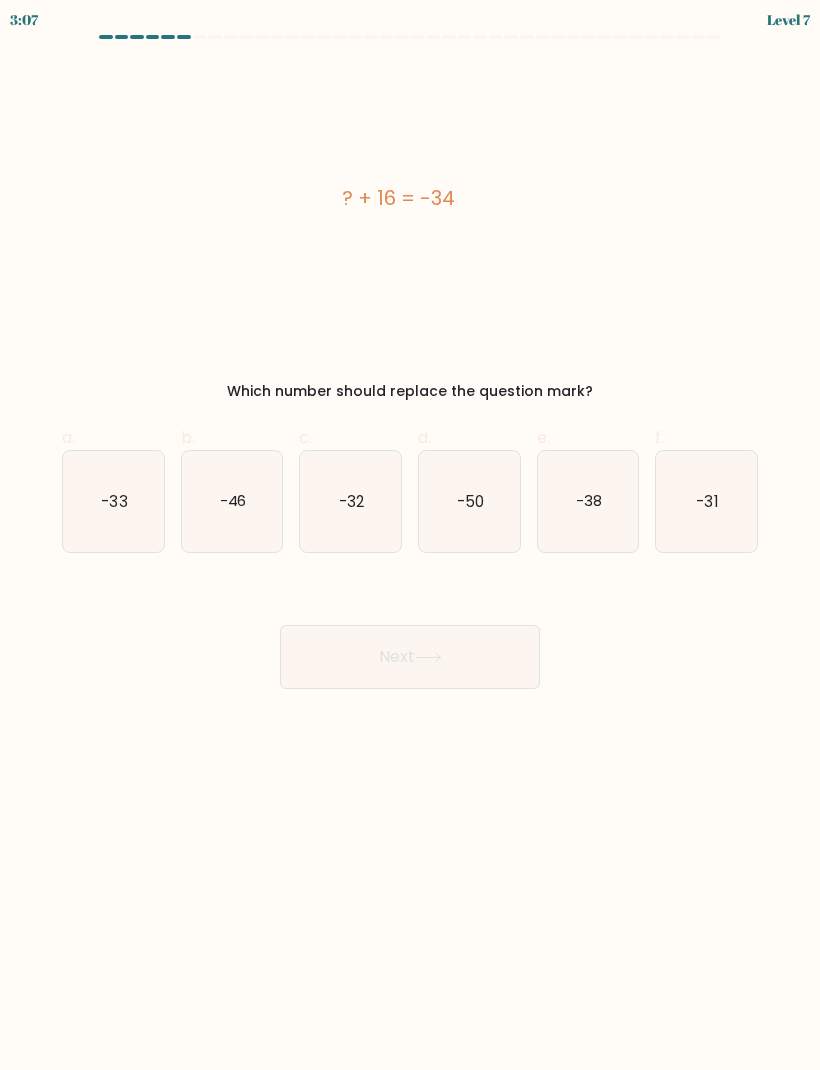 click on "-50" at bounding box center [470, 500] 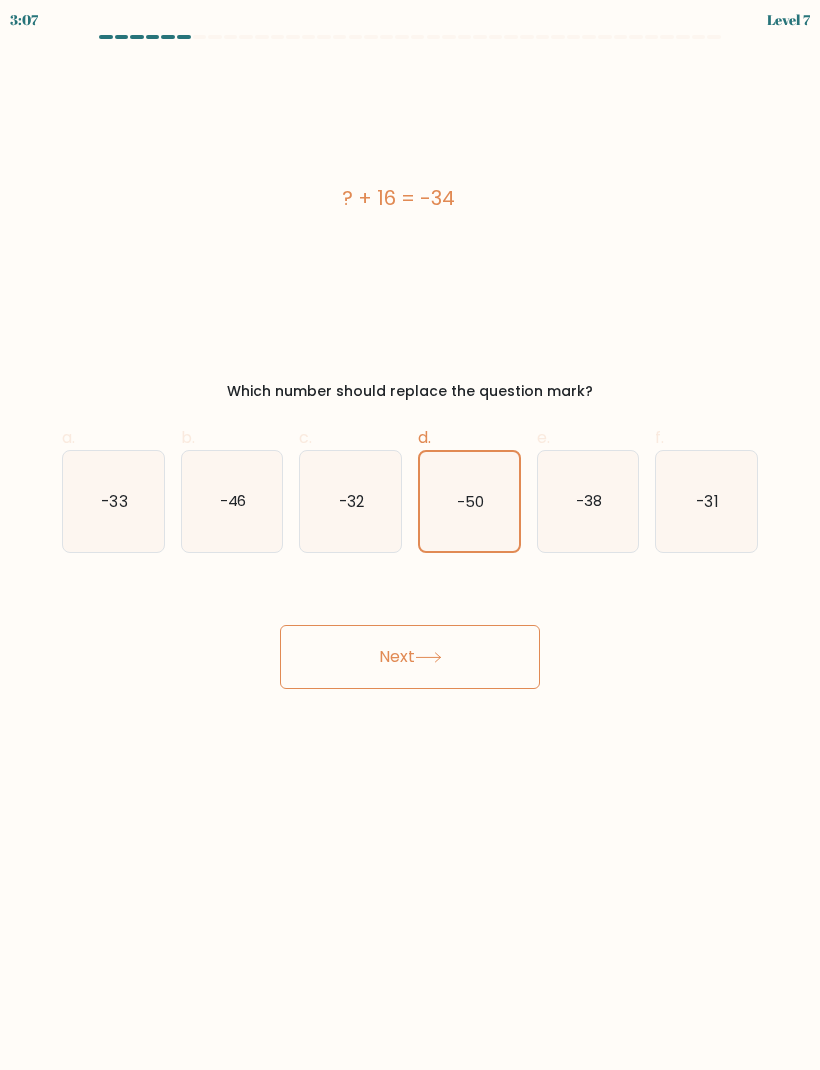 click on "Next" at bounding box center [410, 657] 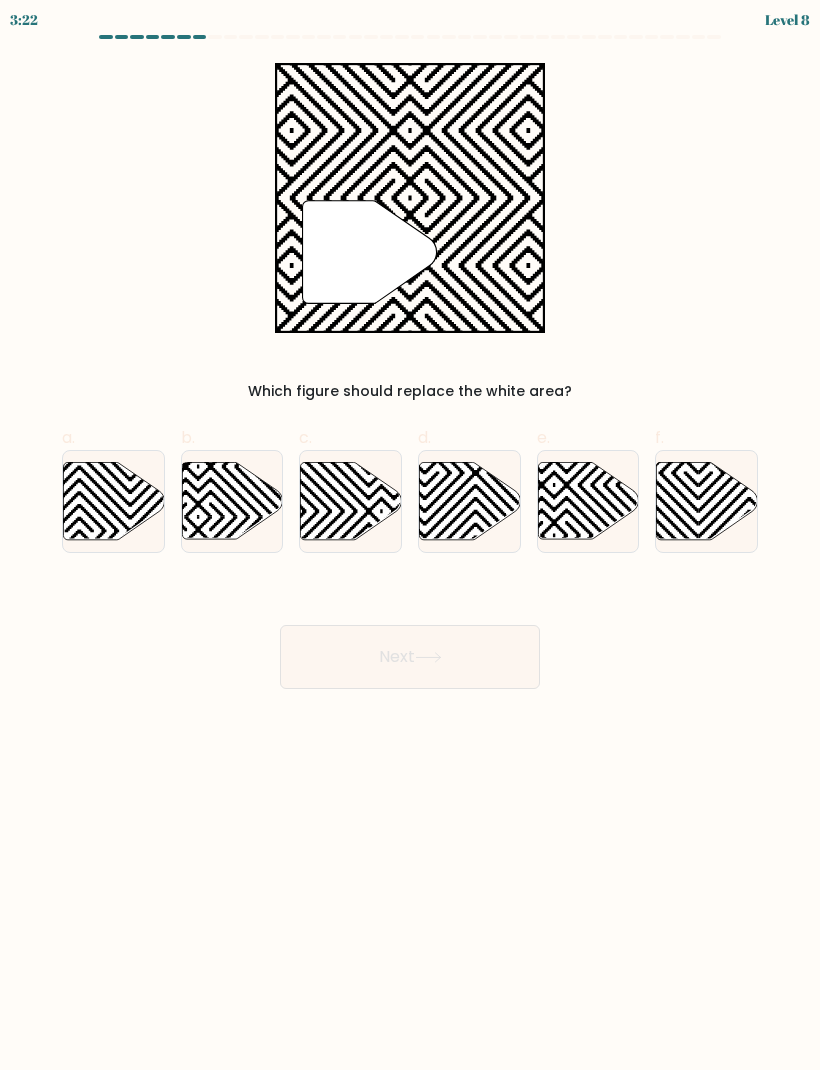 click at bounding box center [351, 500] 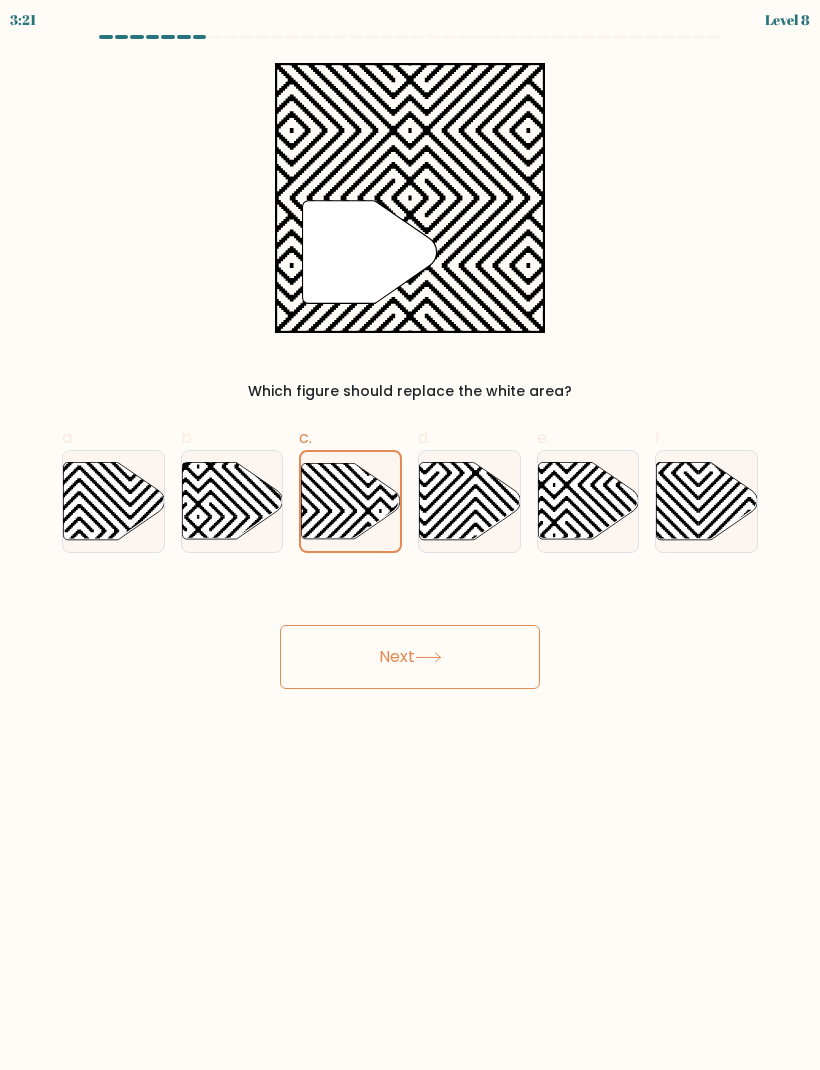 click on "Next" at bounding box center [410, 657] 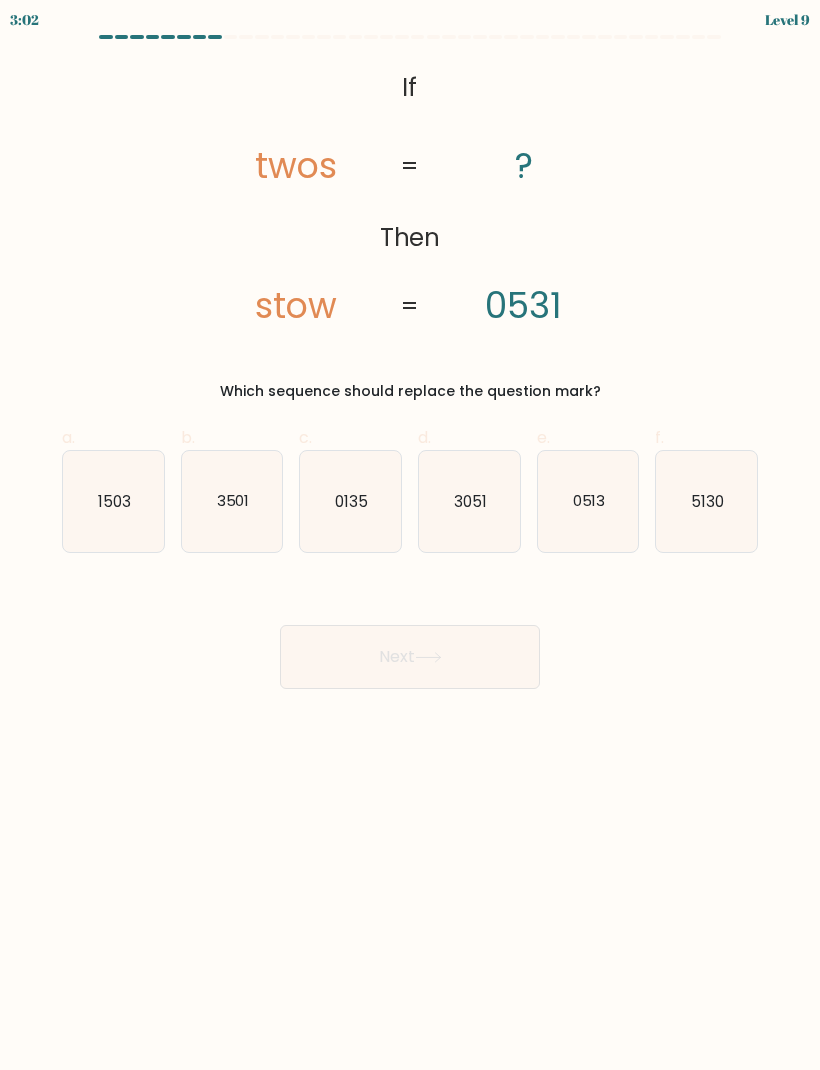 click on "5130" at bounding box center [706, 501] 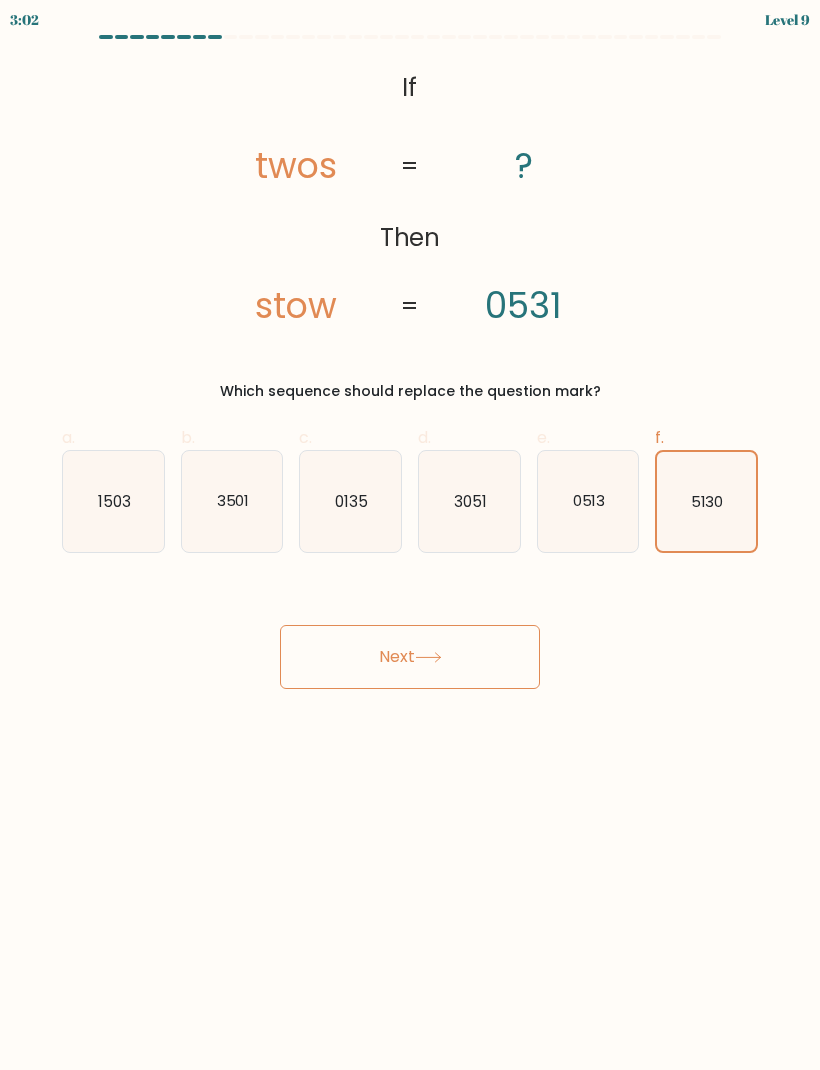 click on "Next" at bounding box center [410, 657] 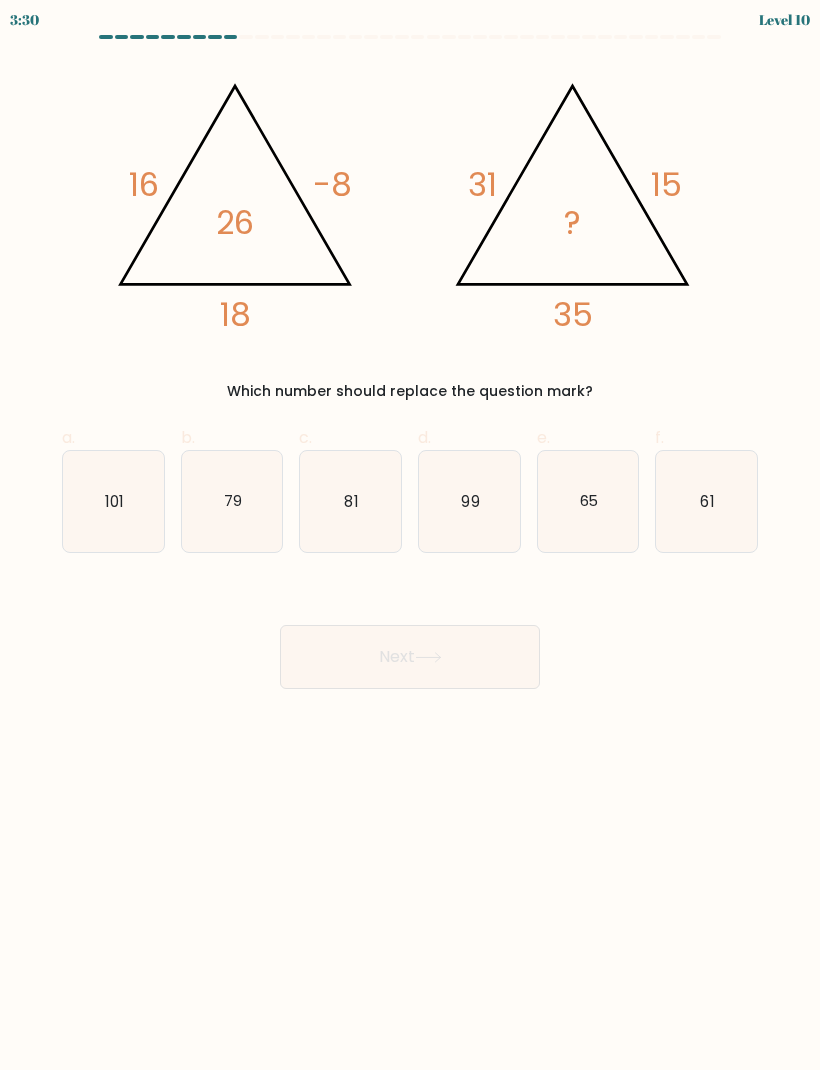 click on "81" at bounding box center [350, 501] 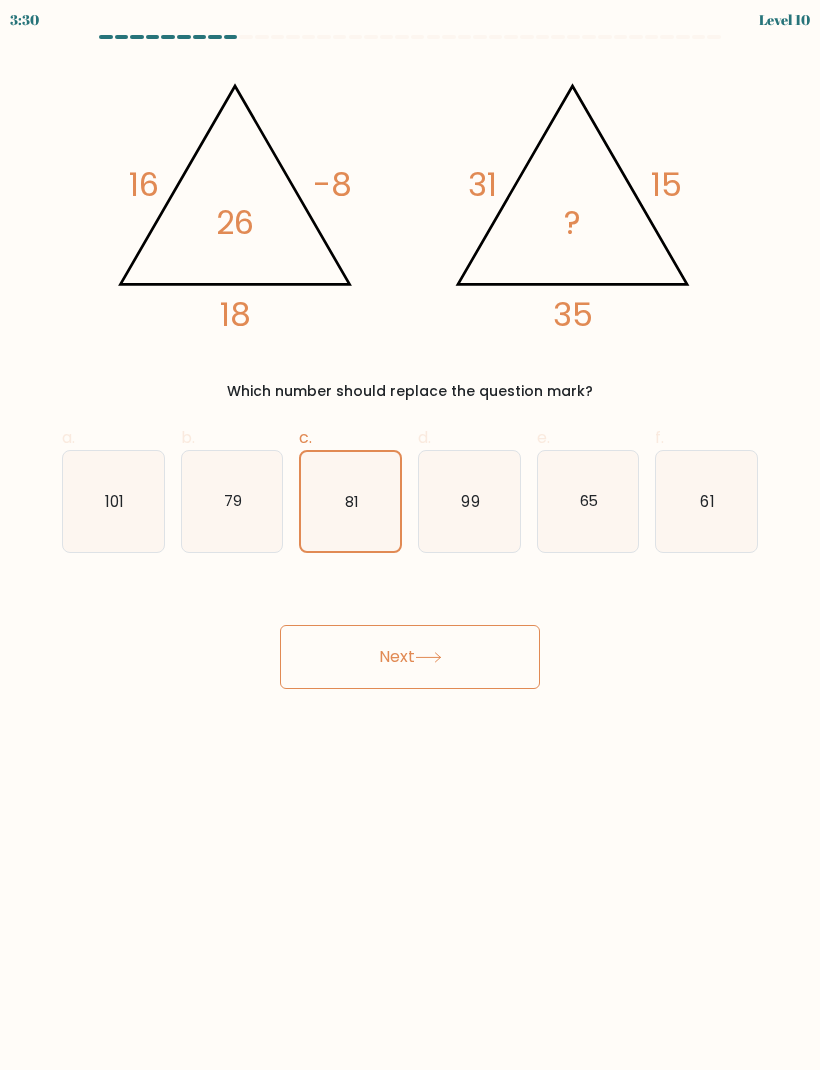 click on "Next" at bounding box center (410, 657) 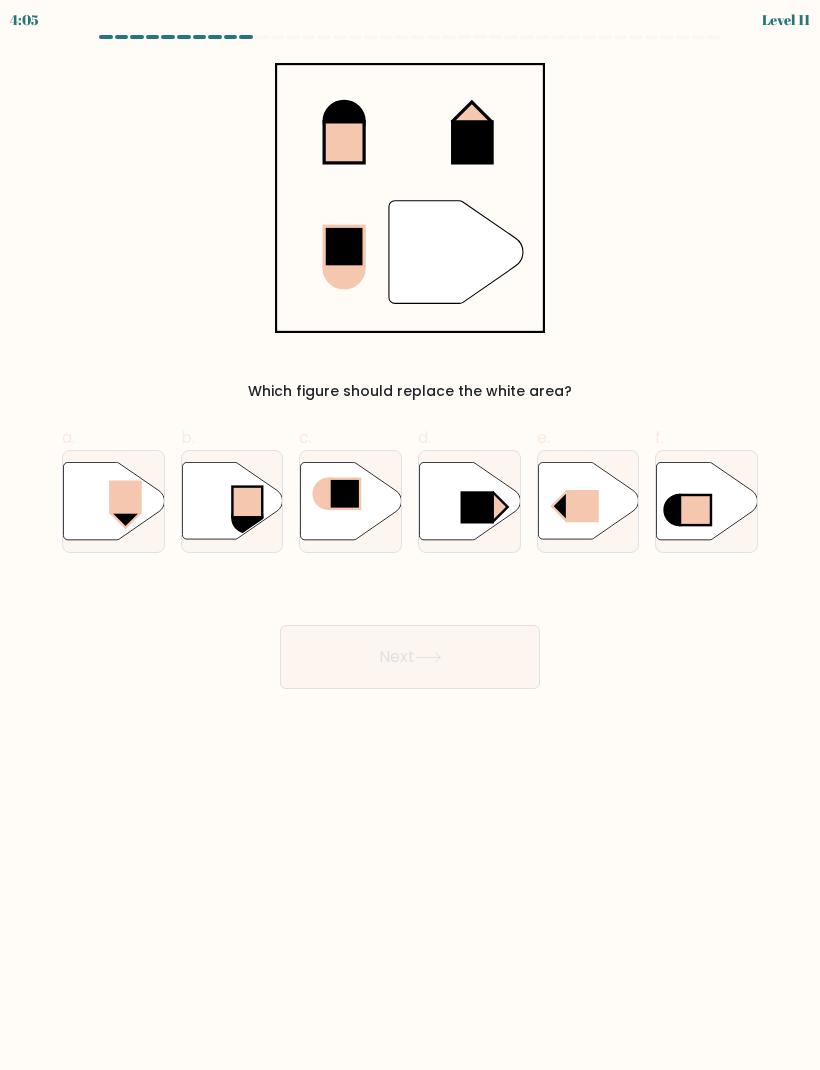 click at bounding box center (588, 500) 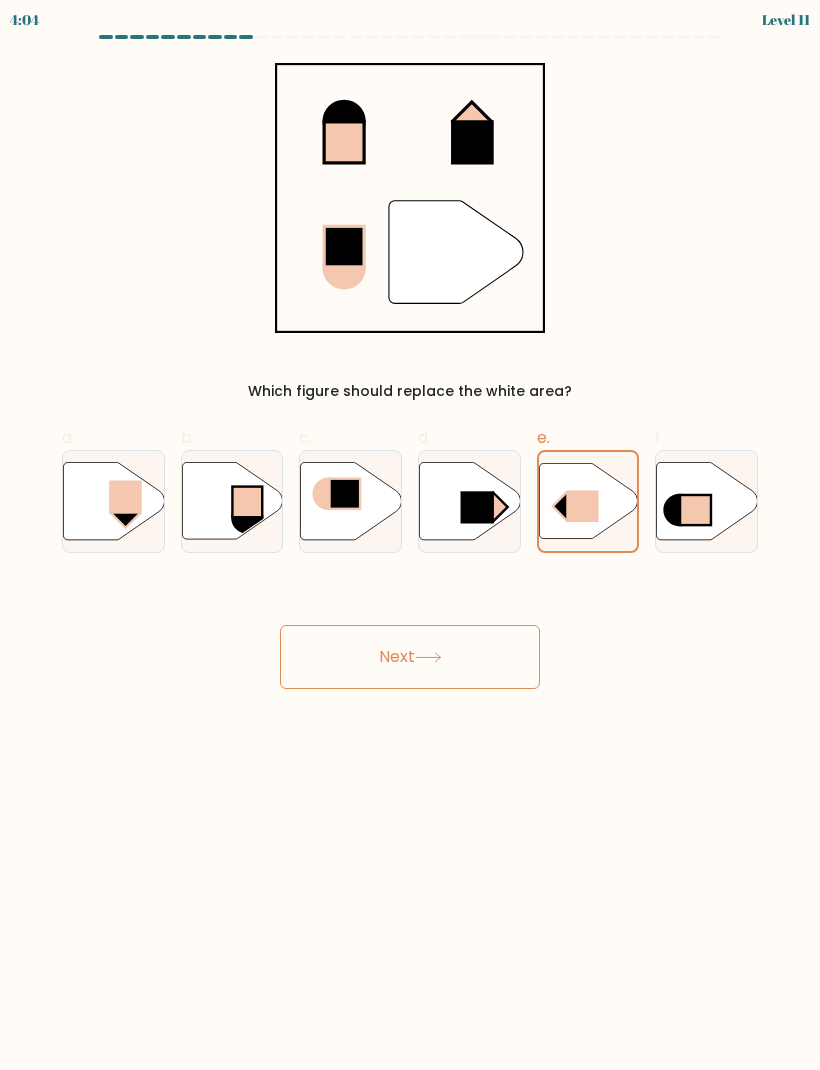 click on "Next" at bounding box center (410, 657) 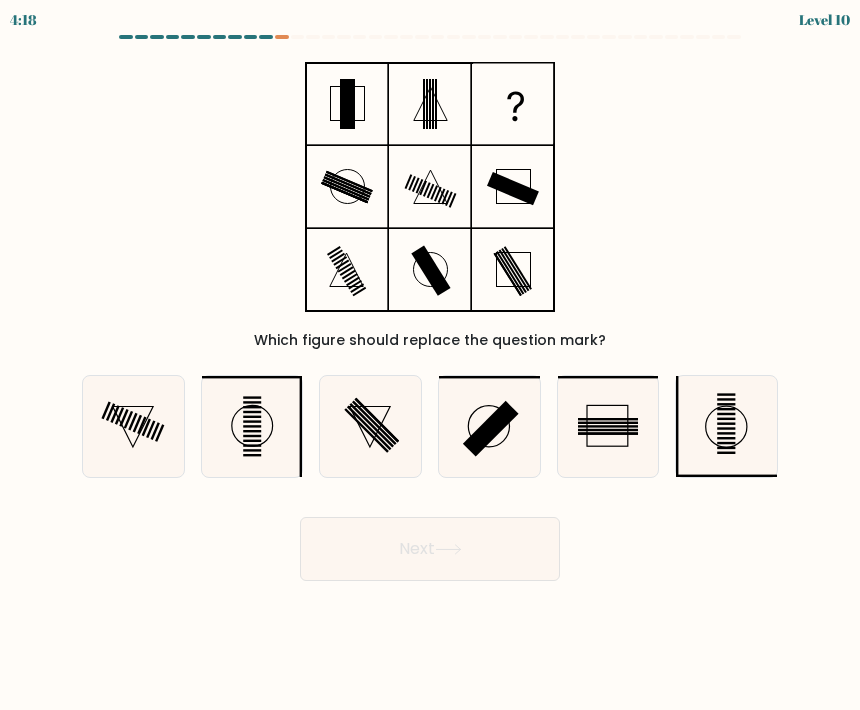 click at bounding box center [252, 431] 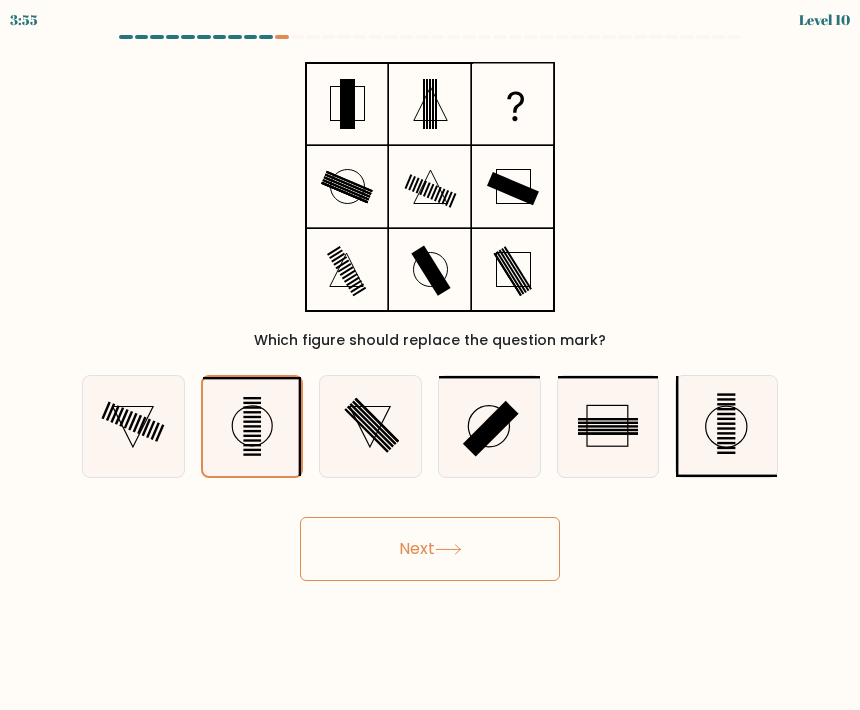 click on "Next" at bounding box center [430, 549] 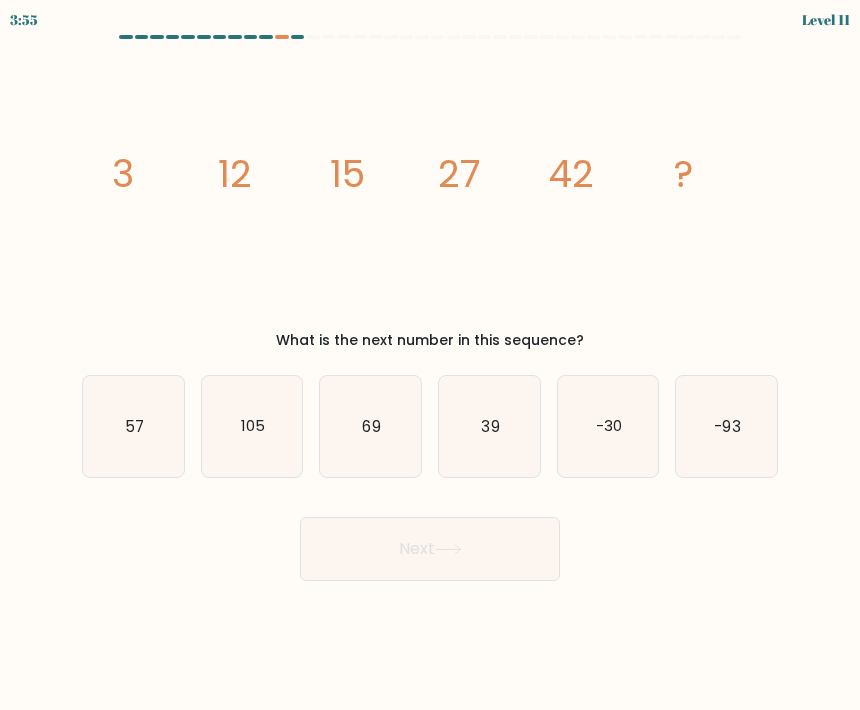 click on "57" at bounding box center [133, 426] 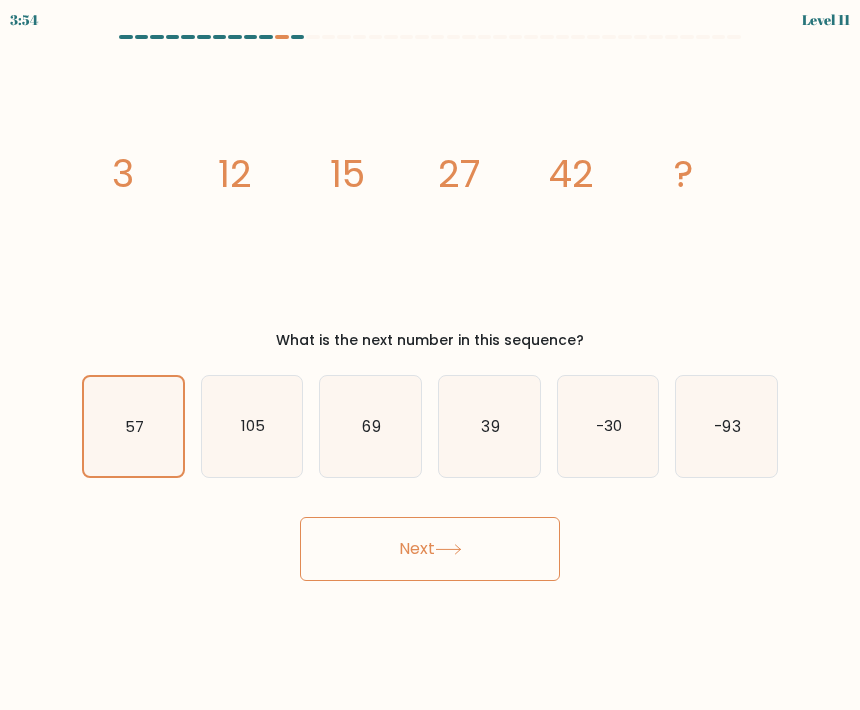 click on "Next" at bounding box center (430, 549) 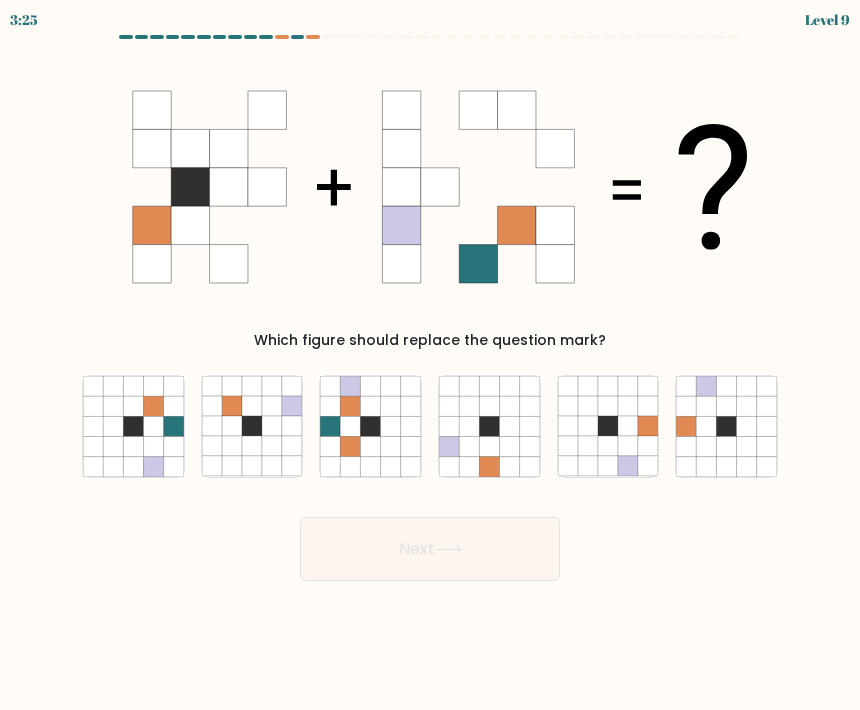 click at bounding box center [371, 446] 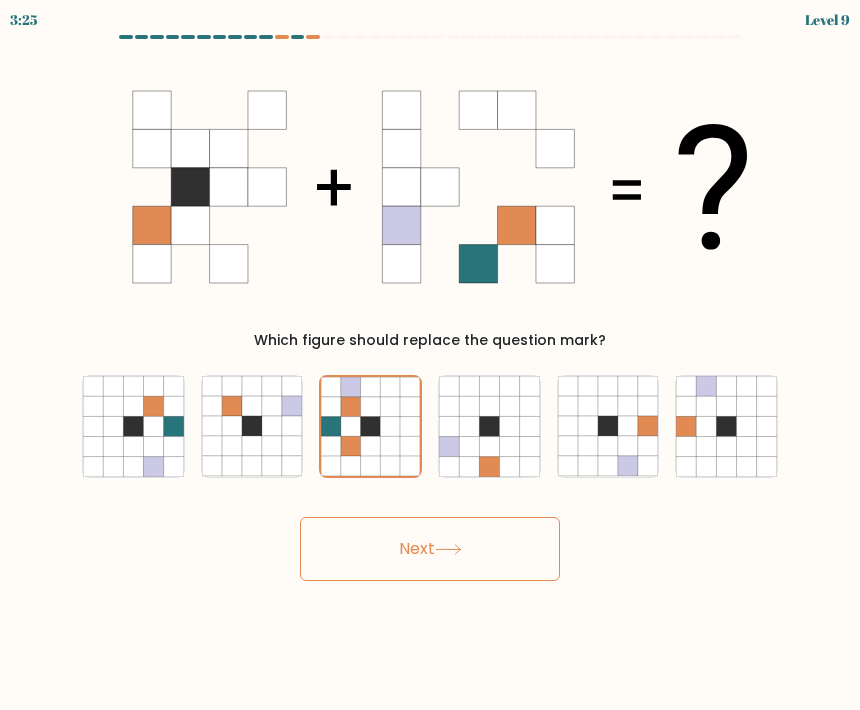 click on "Next" at bounding box center [430, 549] 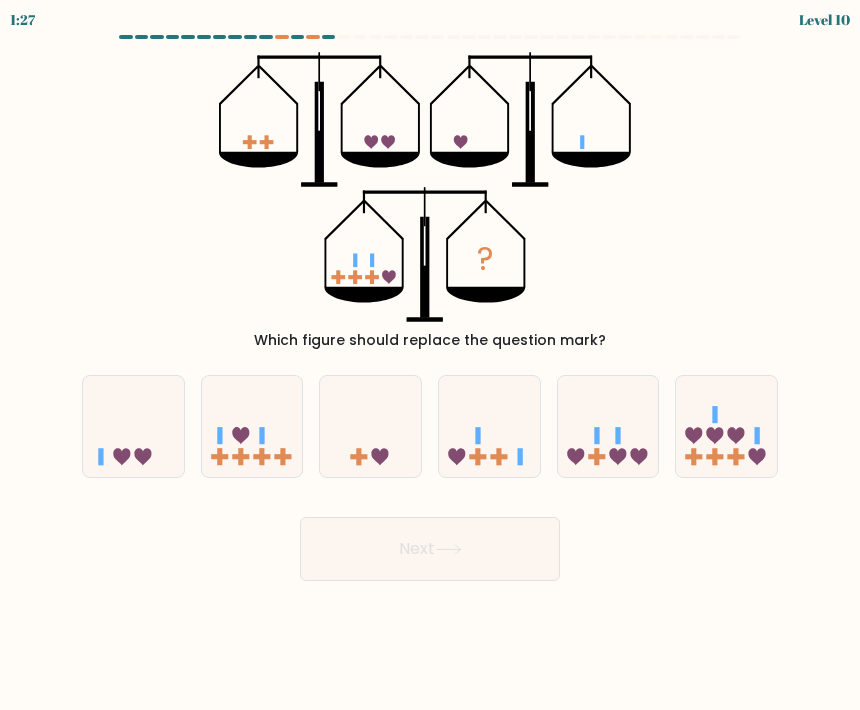 click at bounding box center [608, 426] 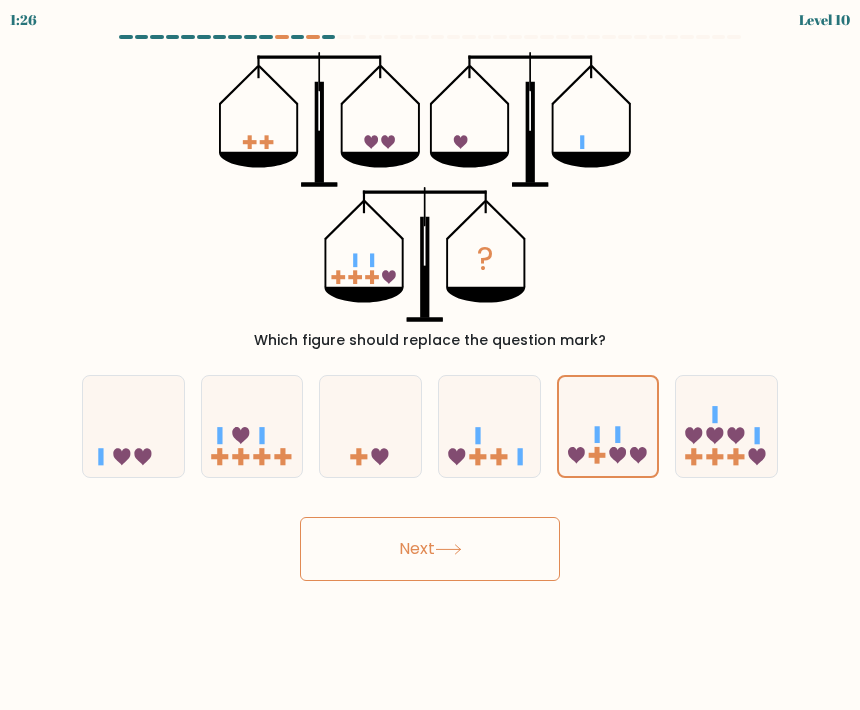 click at bounding box center (448, 549) 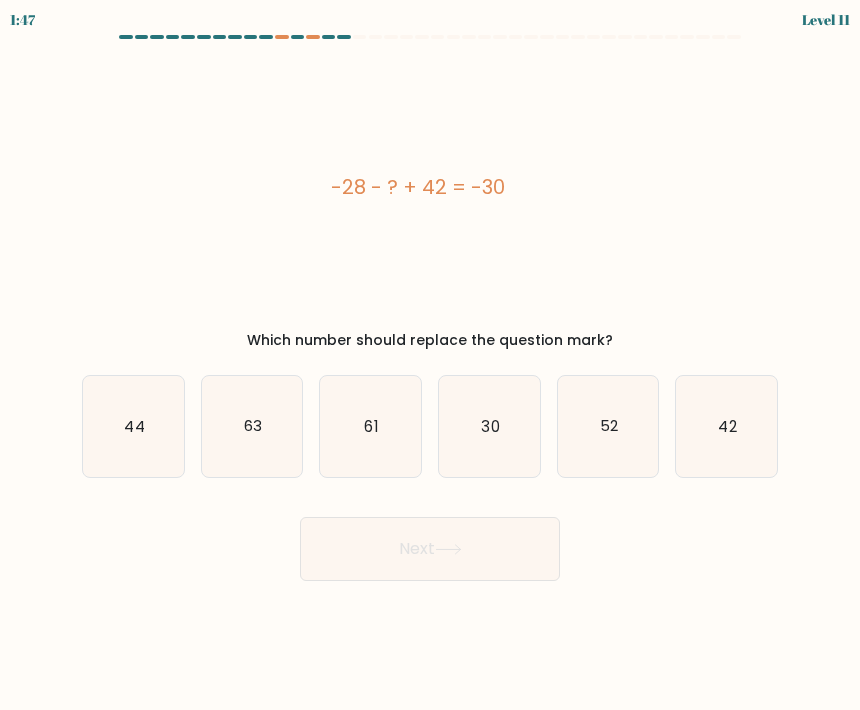 click on "44" at bounding box center (133, 426) 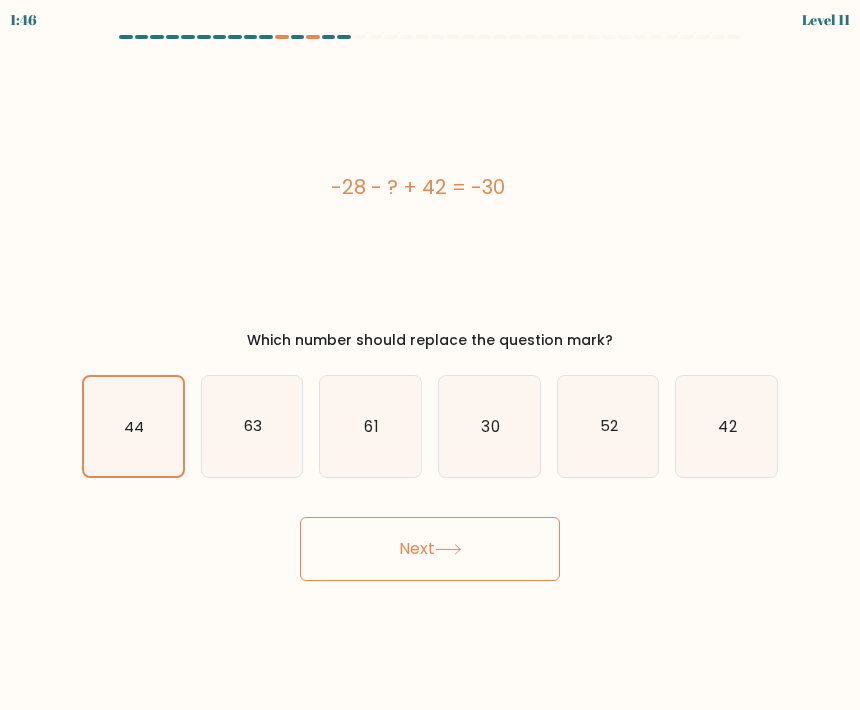 click on "Next" at bounding box center (430, 549) 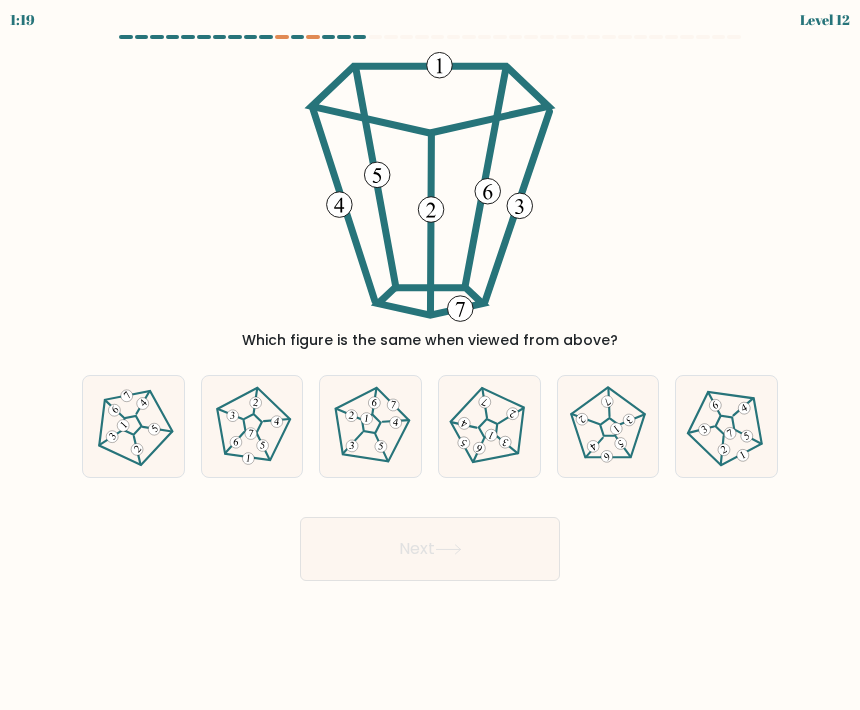 click at bounding box center [489, 426] 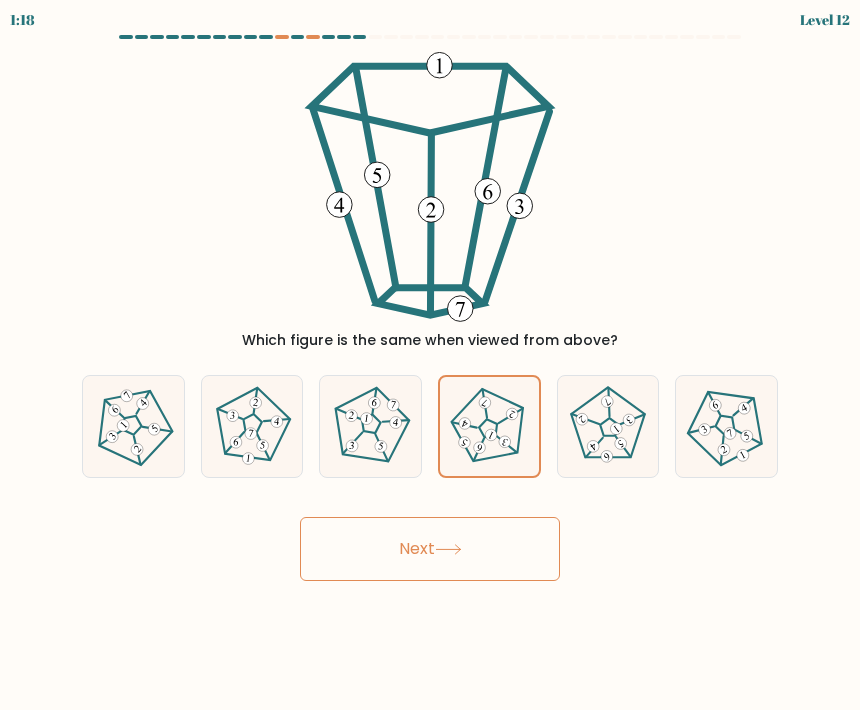 click on "Next" at bounding box center (430, 549) 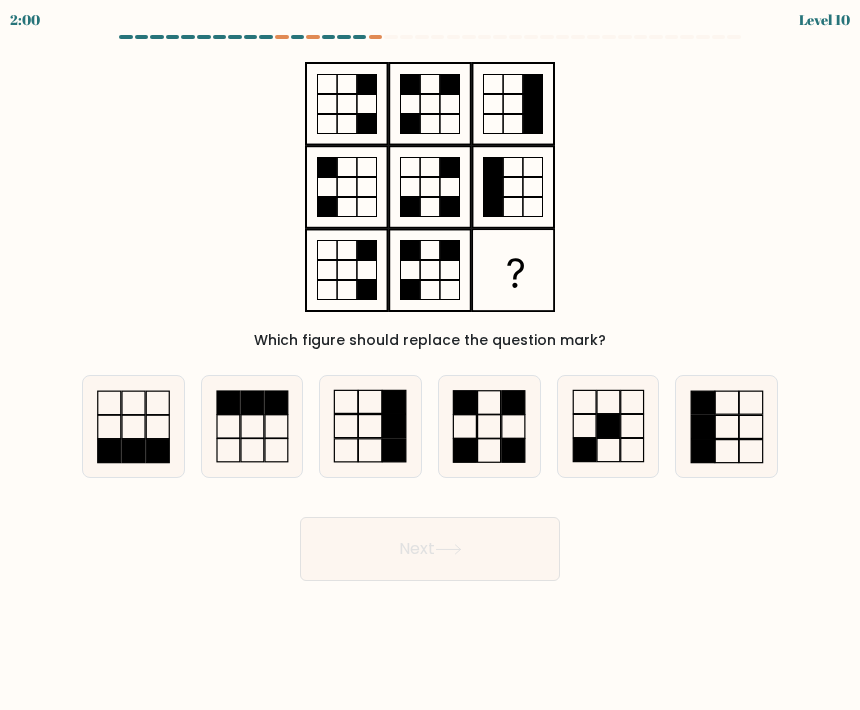 click on "2:00
Level 10" at bounding box center (430, 17) 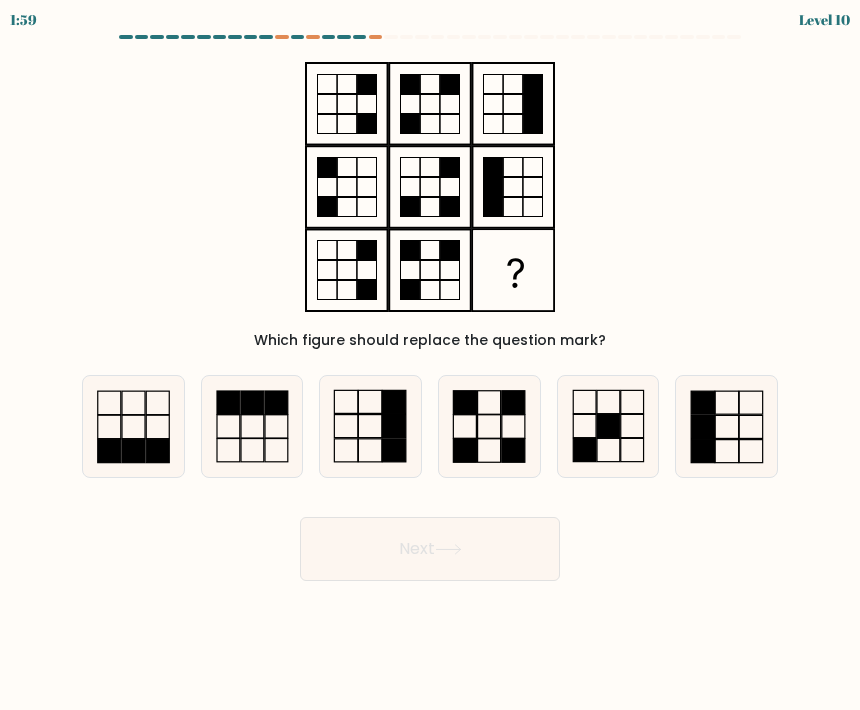 click at bounding box center (282, 37) 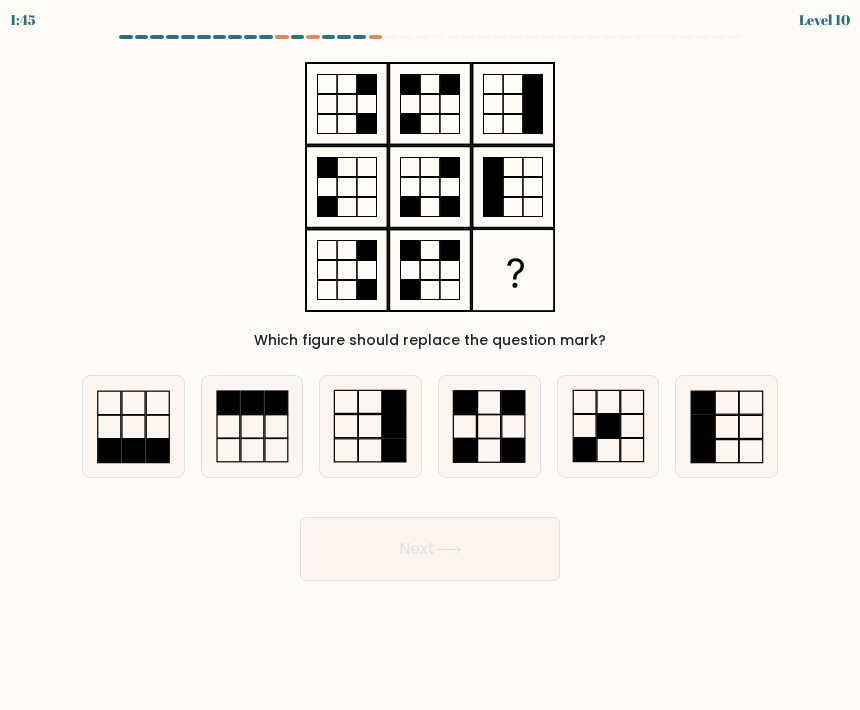 click at bounding box center (346, 450) 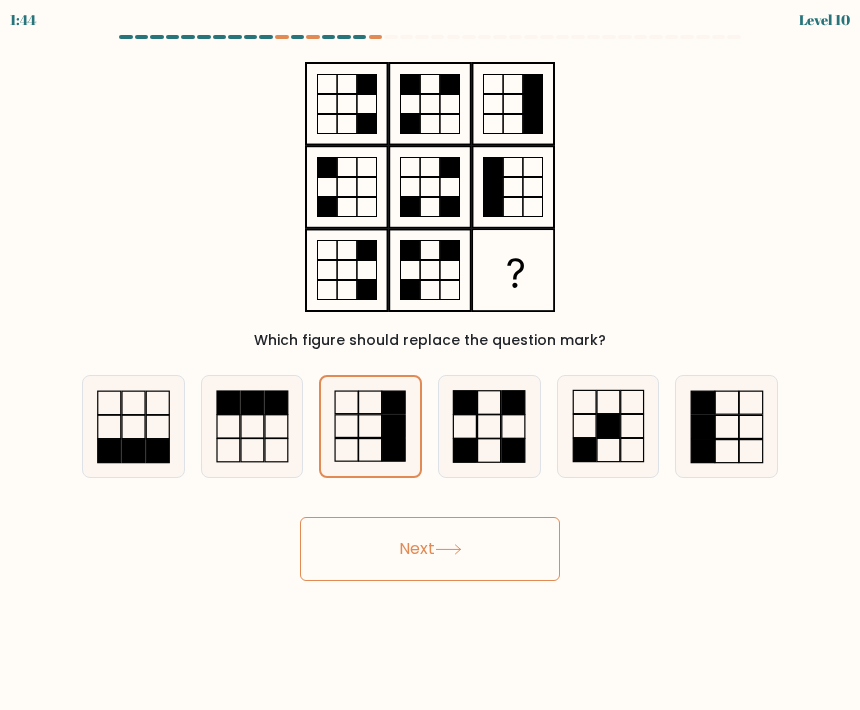 click on "Next" at bounding box center [430, 549] 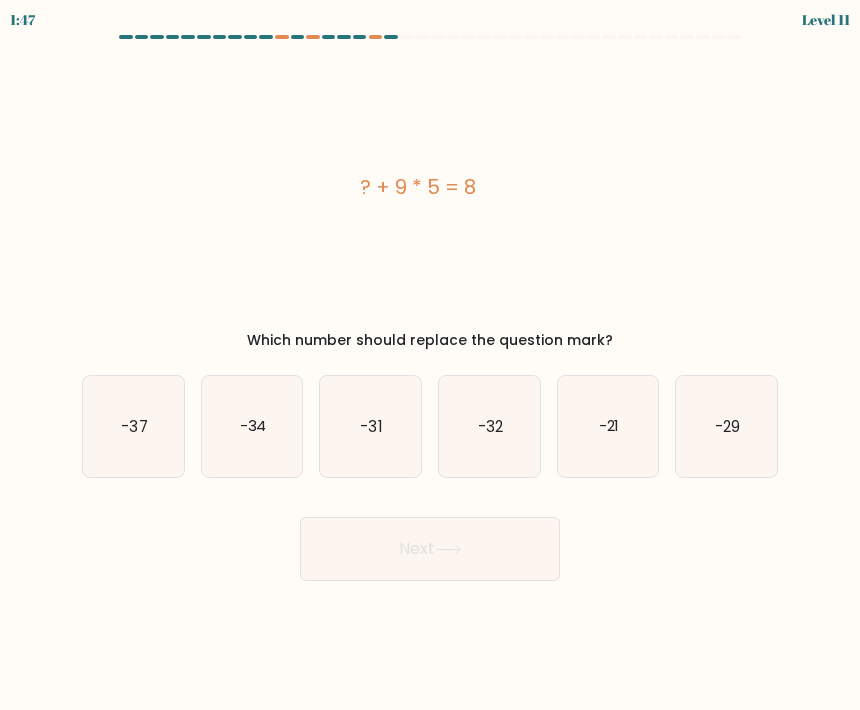 click on "-32" at bounding box center [489, 426] 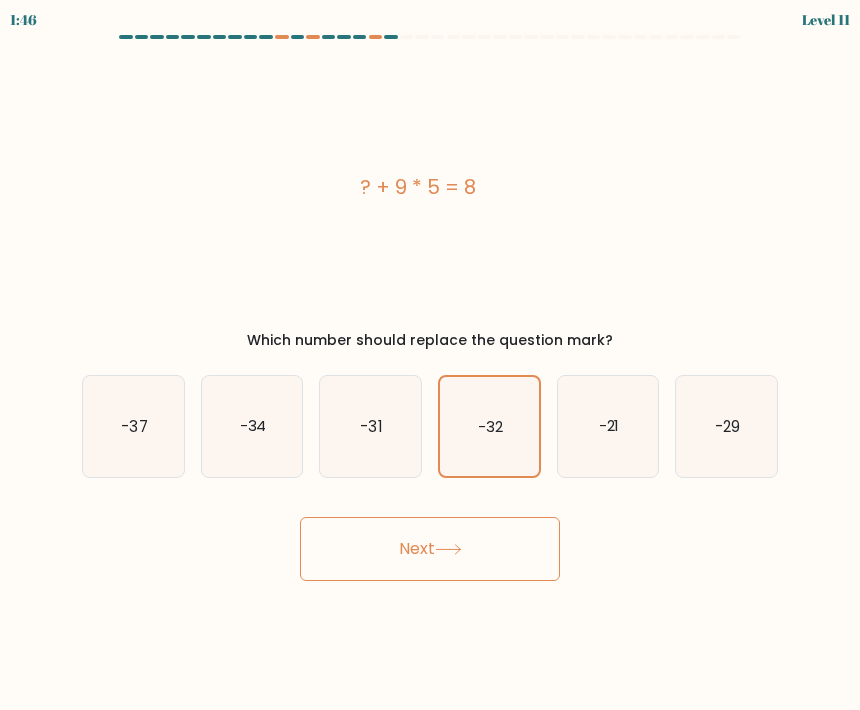 click on "Next" at bounding box center [430, 549] 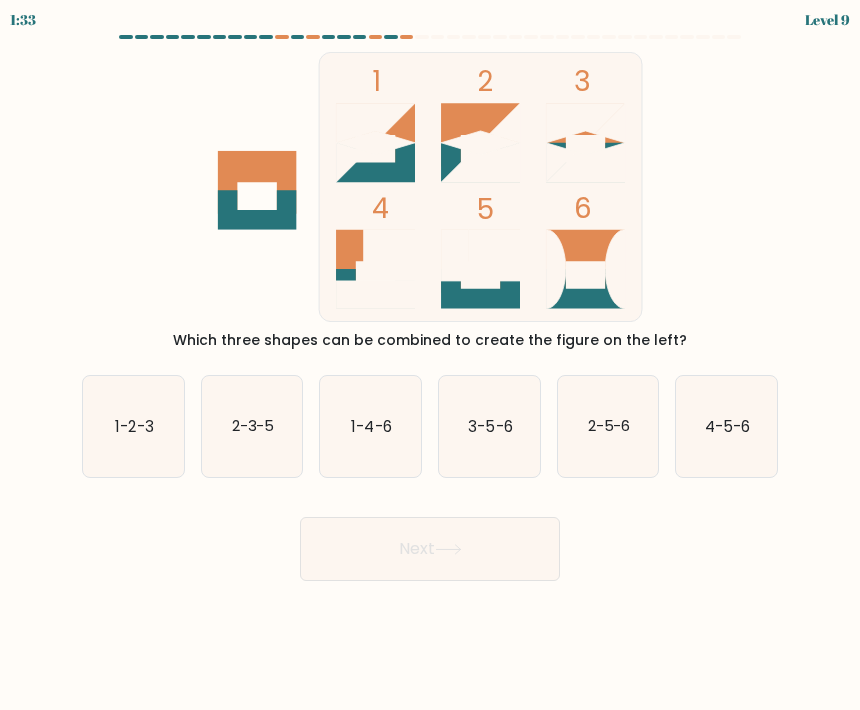click on "1-2-3" at bounding box center [133, 426] 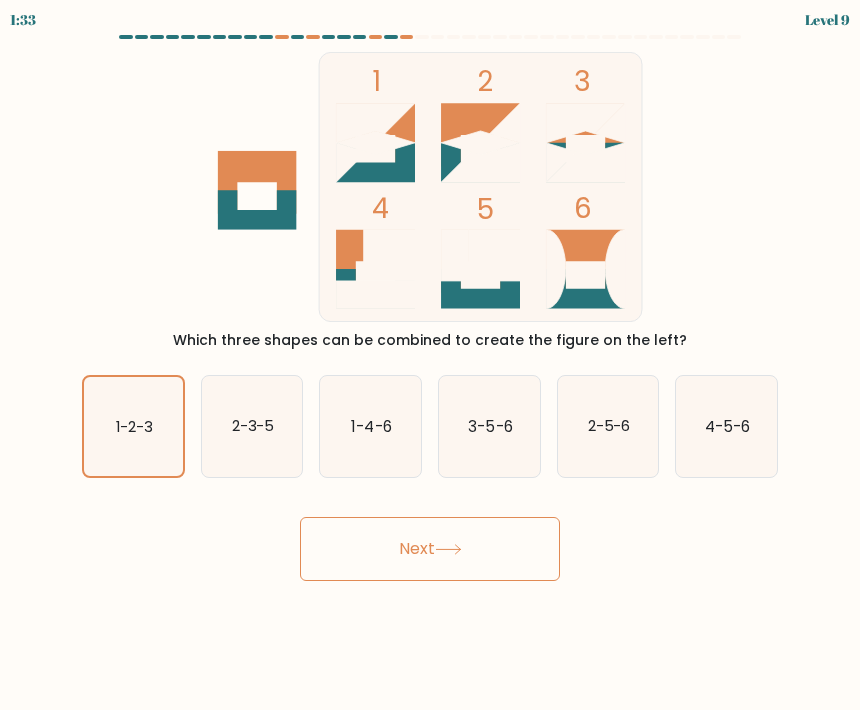 click on "Next" at bounding box center [430, 549] 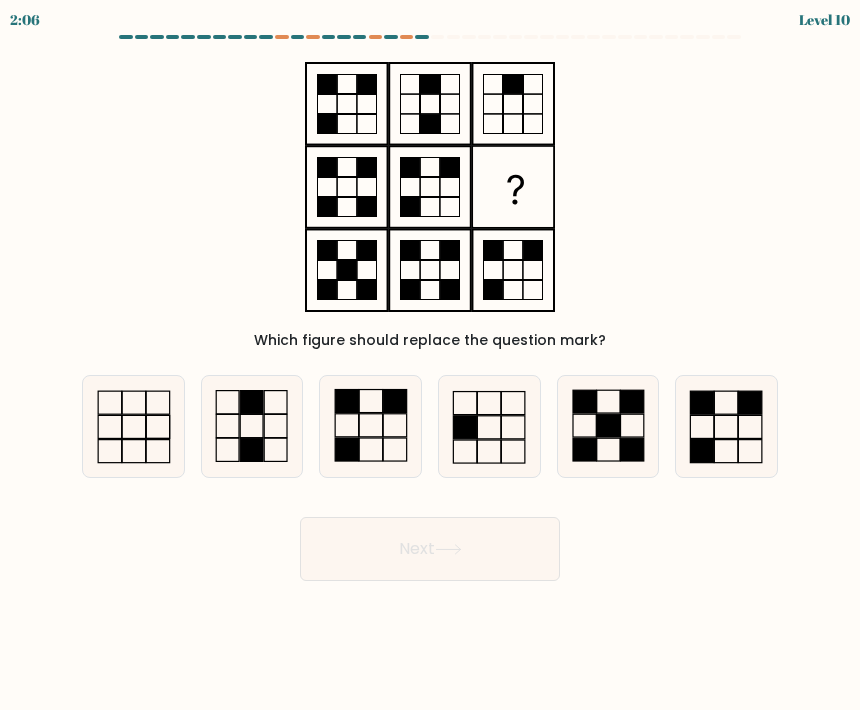 click at bounding box center (252, 426) 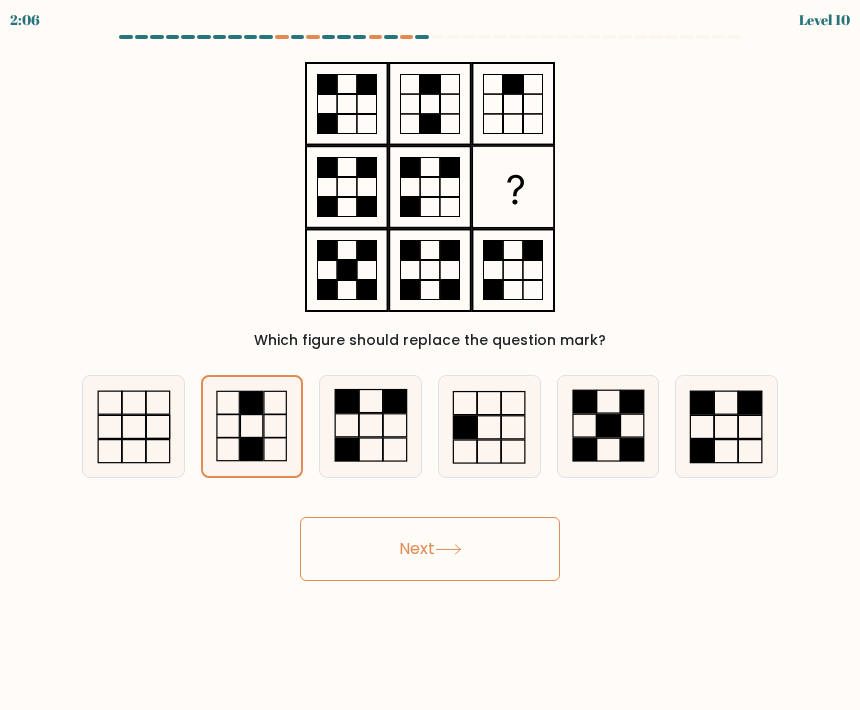 click on "Next" at bounding box center [430, 549] 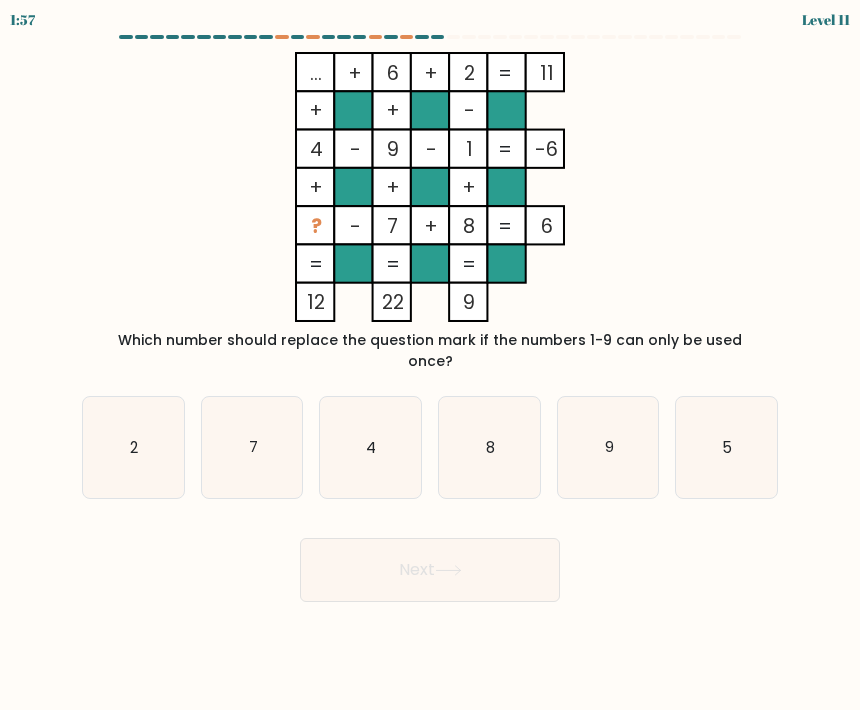 click on "5" at bounding box center (726, 447) 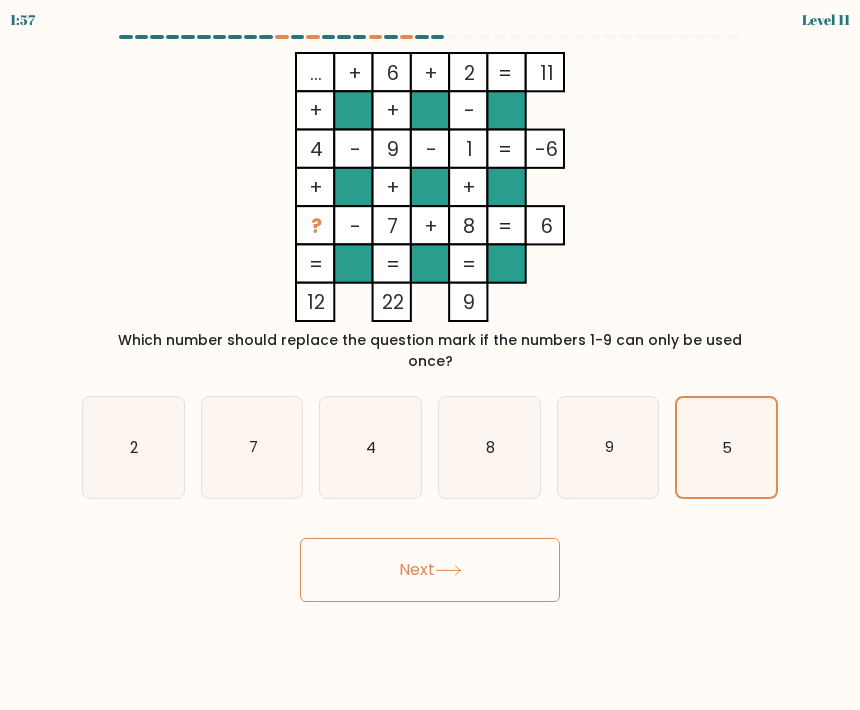 click on "Next" at bounding box center [430, 570] 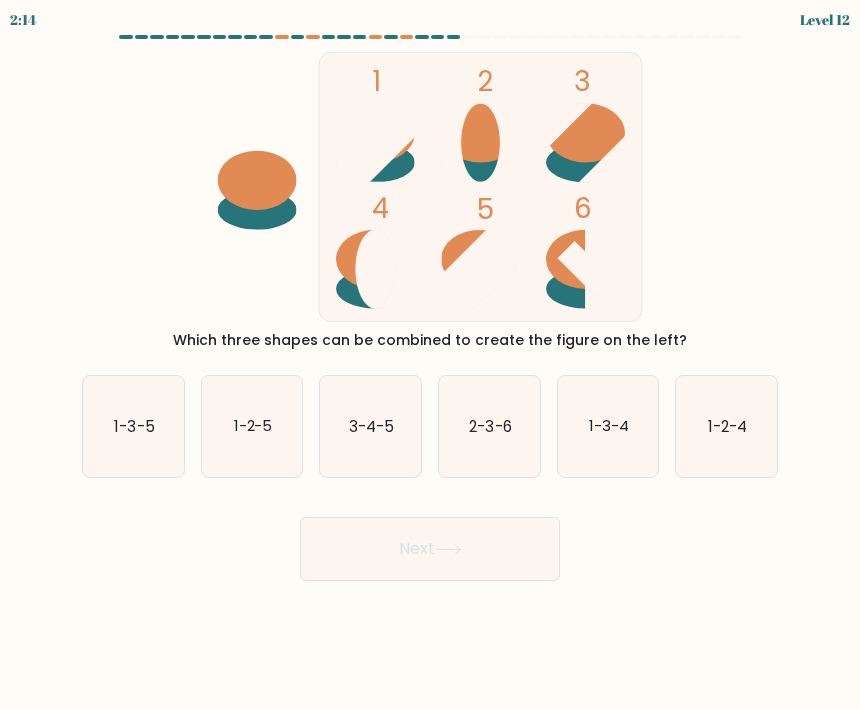 click on "1-3-4" at bounding box center (608, 426) 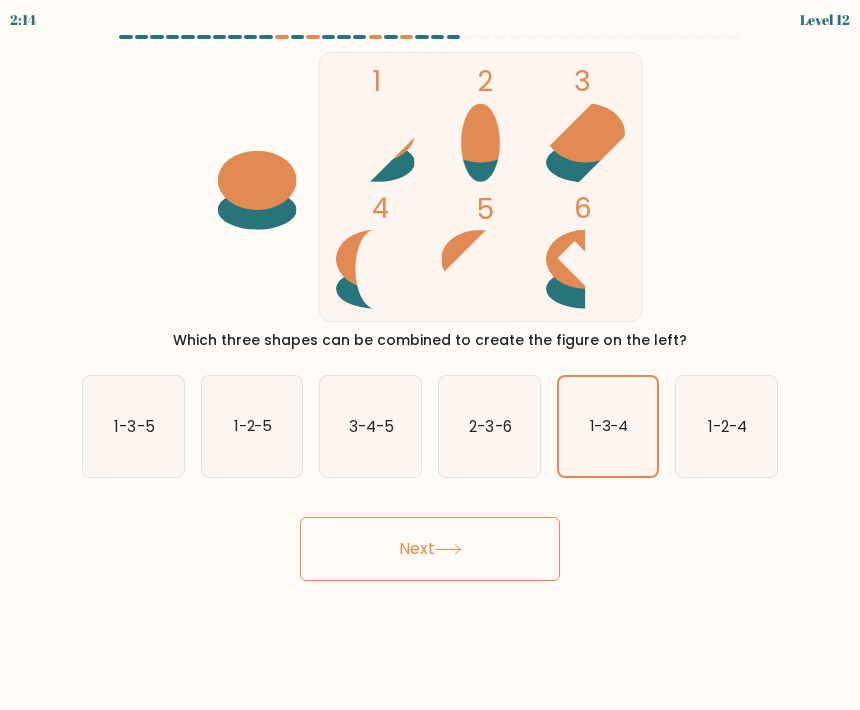click on "Next" at bounding box center (430, 549) 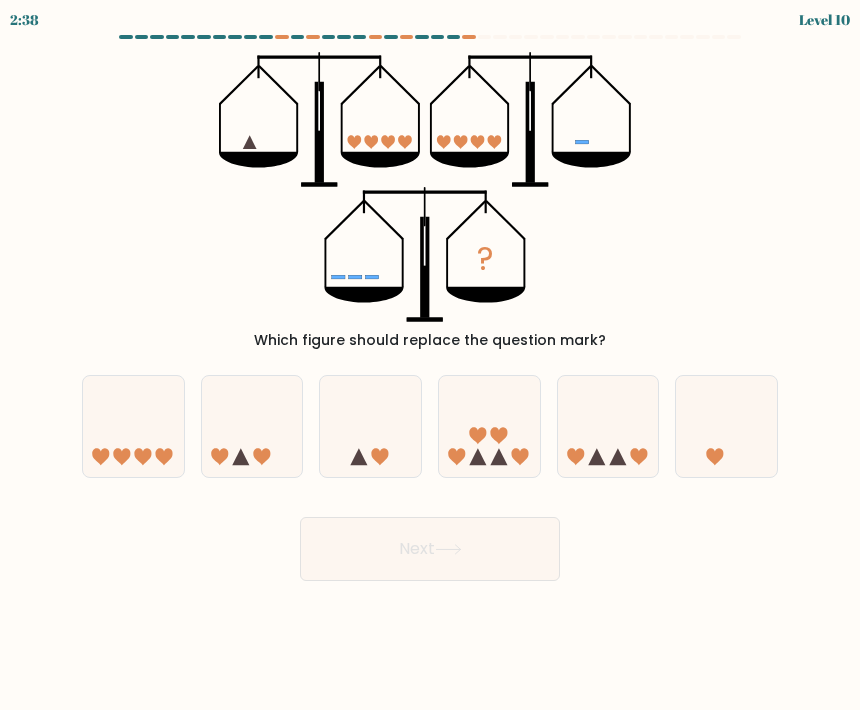 click at bounding box center [489, 426] 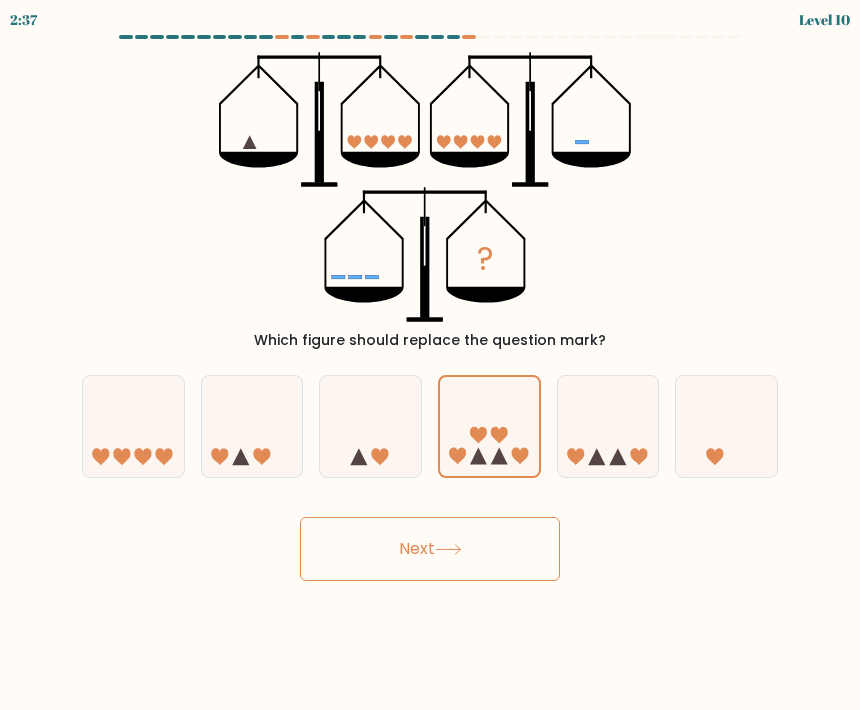 click on "Next" at bounding box center (430, 549) 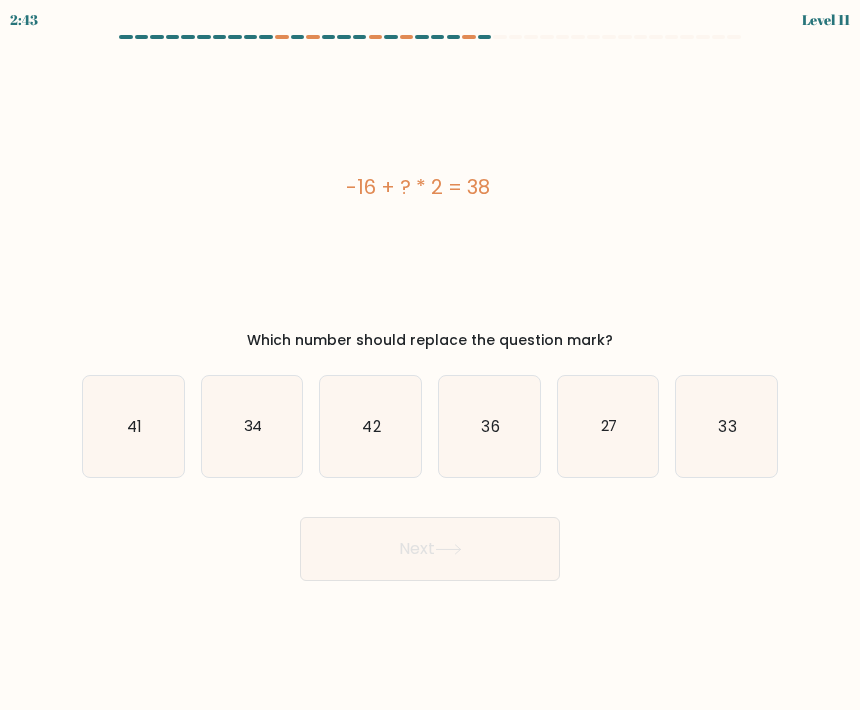 click on "34" at bounding box center [252, 426] 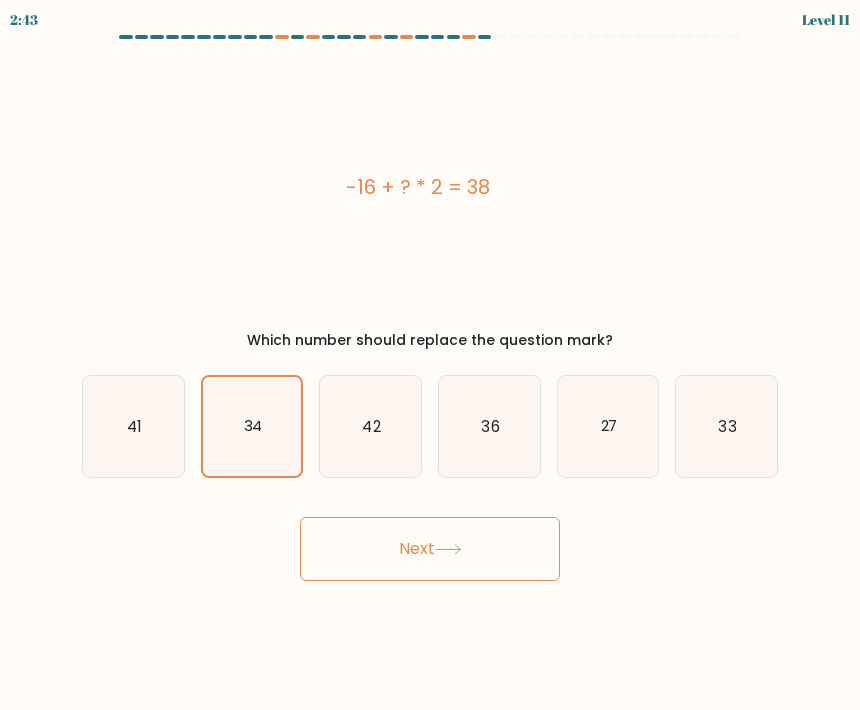 click on "Next" at bounding box center [430, 549] 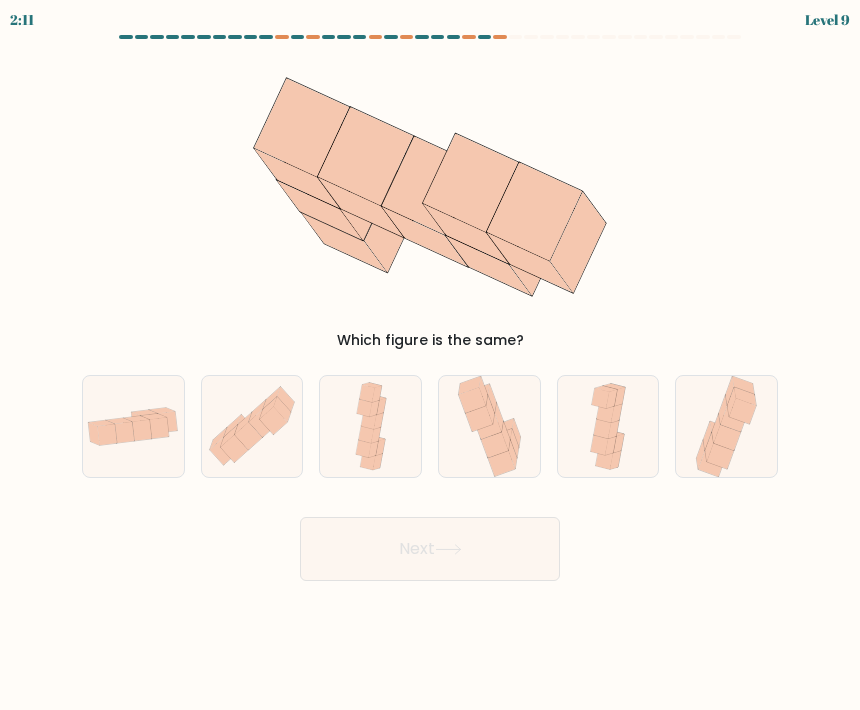 click at bounding box center (252, 426) 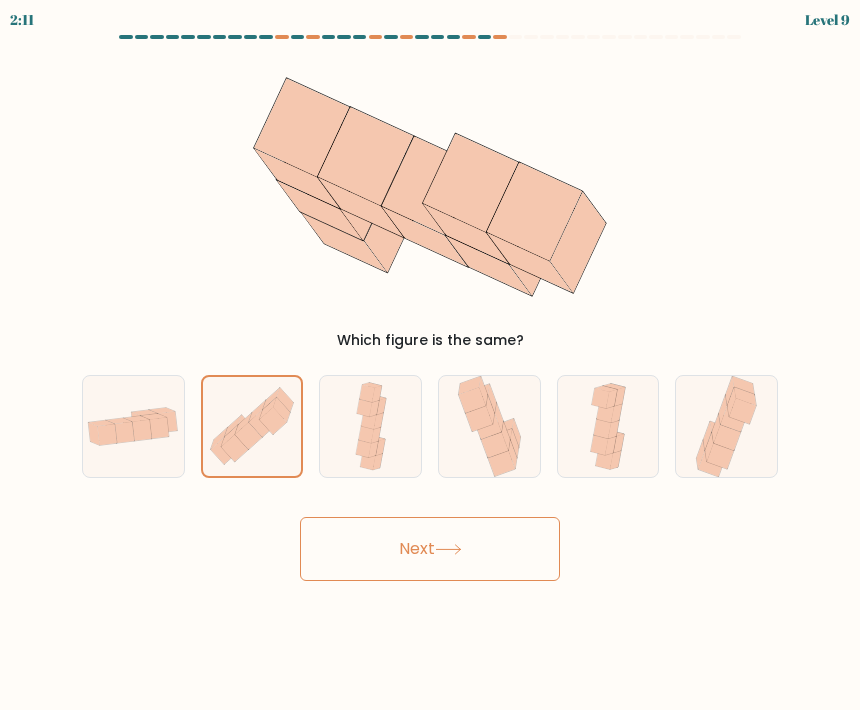 click on "Next" at bounding box center (430, 549) 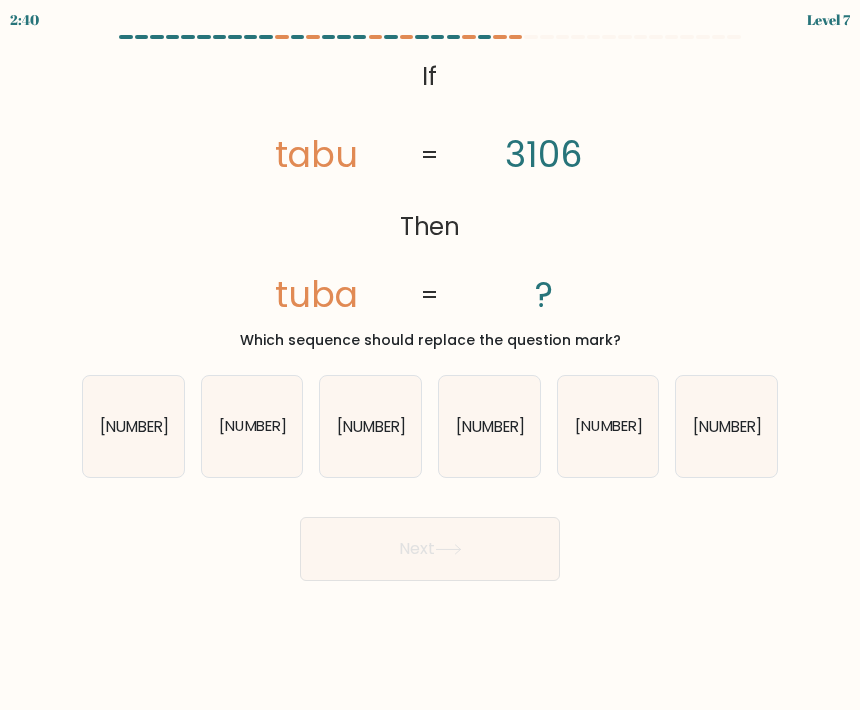click on "3601" at bounding box center (727, 425) 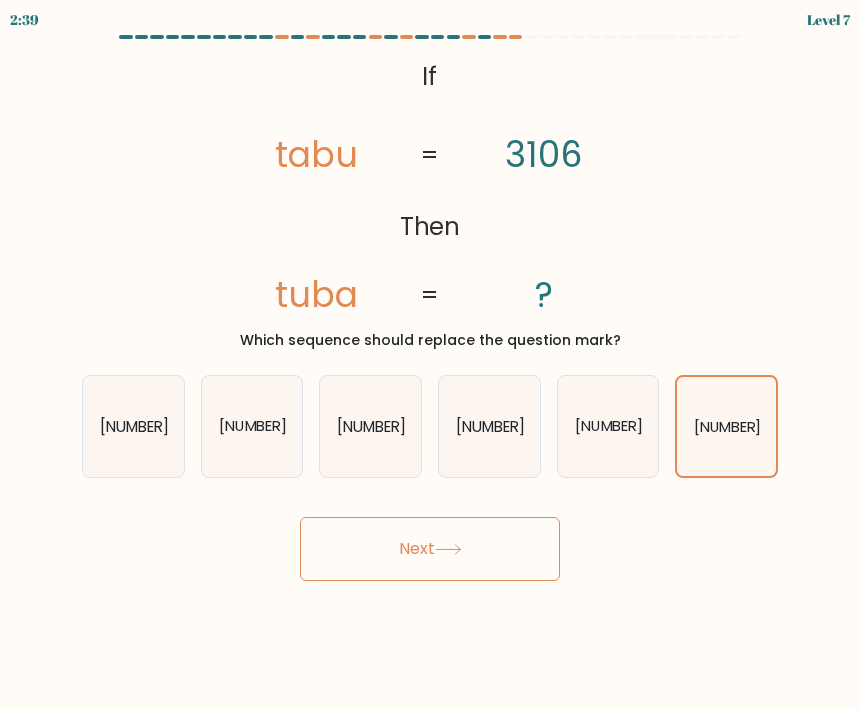 click on "Next" at bounding box center [430, 549] 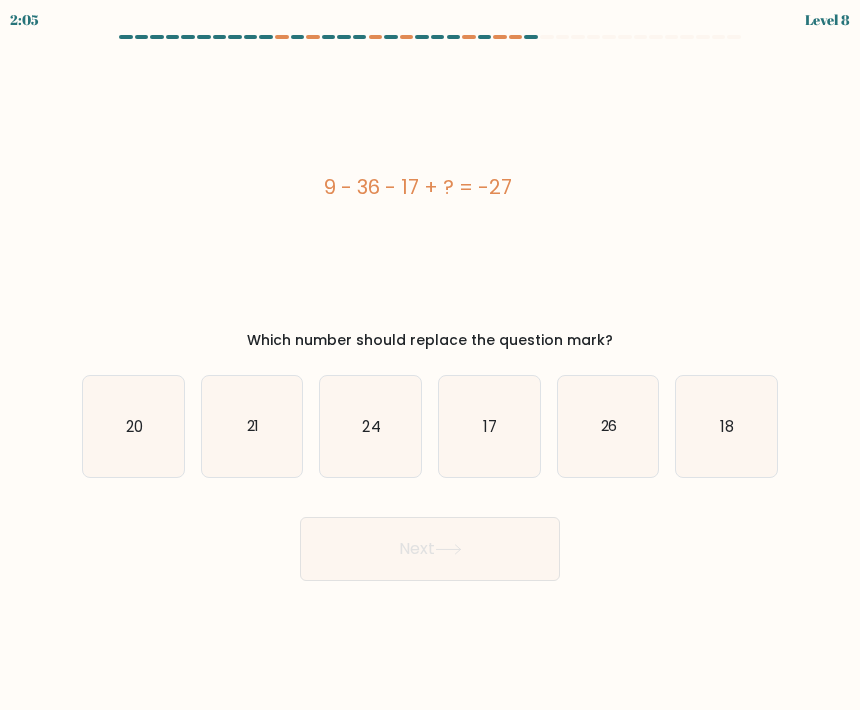 click on "17" at bounding box center (489, 426) 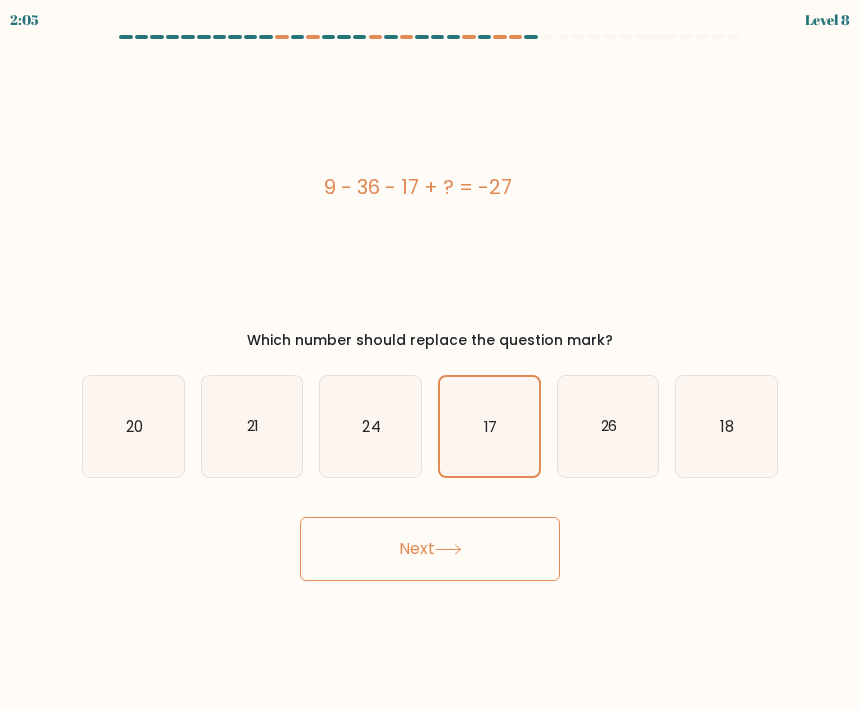 click on "Next" at bounding box center (430, 549) 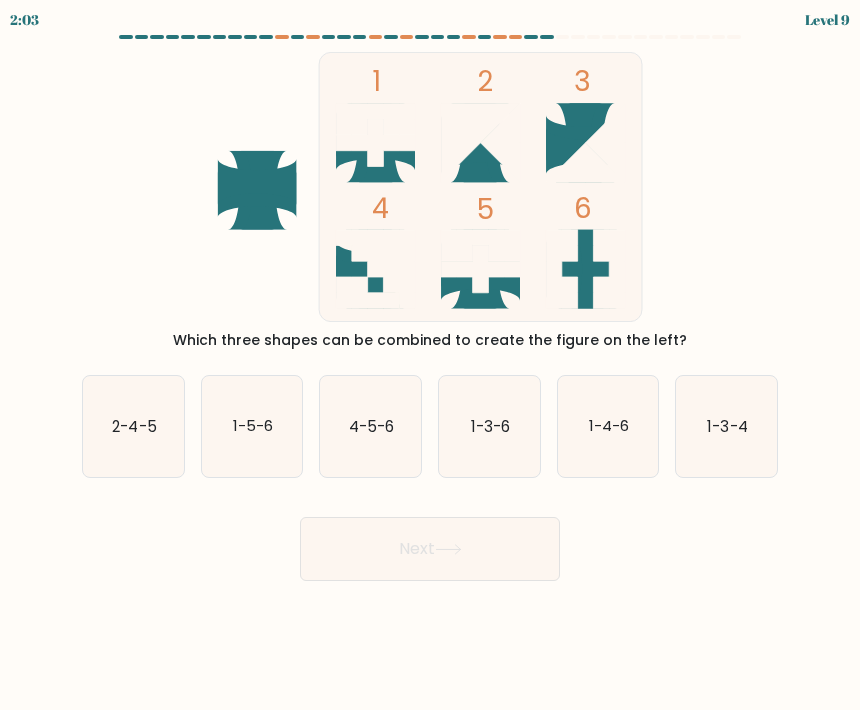 click on "1-5-6" at bounding box center [252, 426] 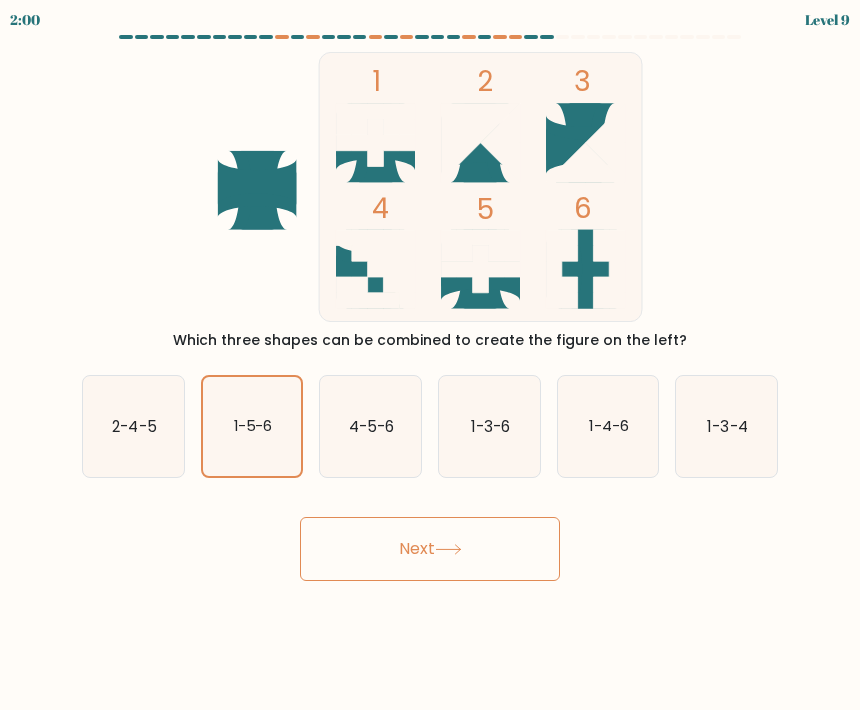 click on "Next" at bounding box center (430, 549) 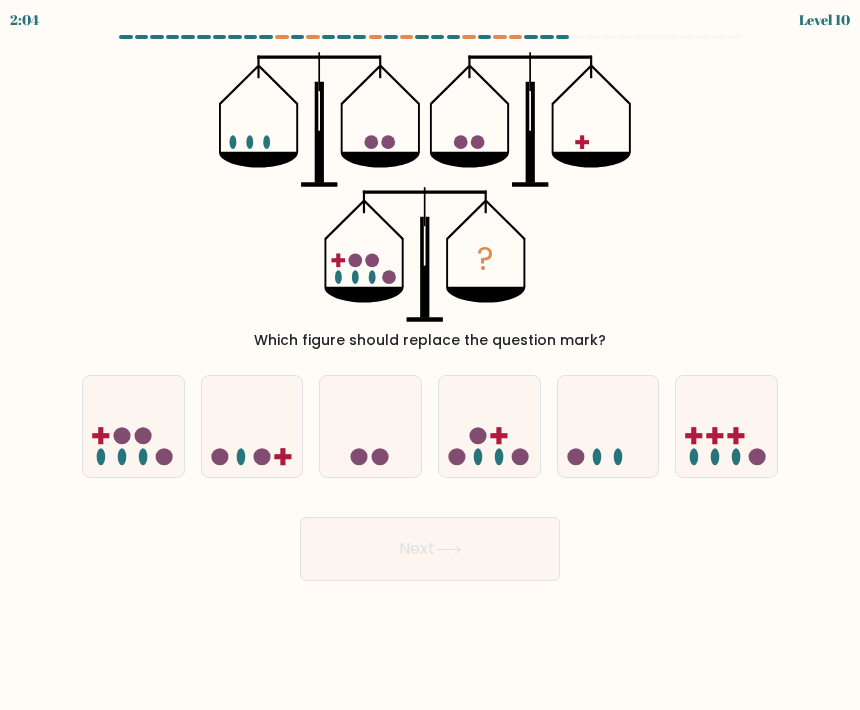 click at bounding box center (100, 435) 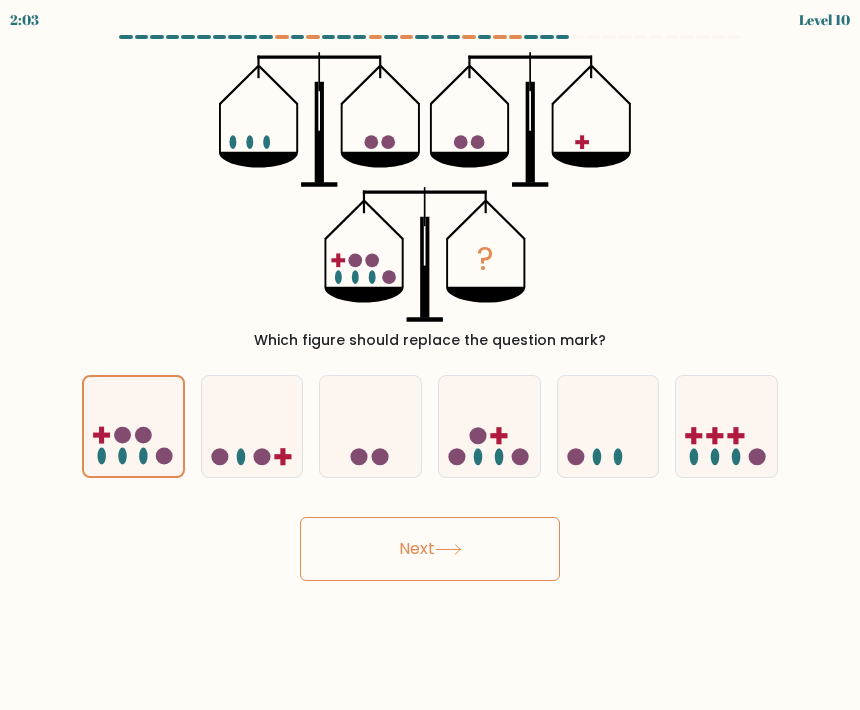 click on "Next" at bounding box center [430, 549] 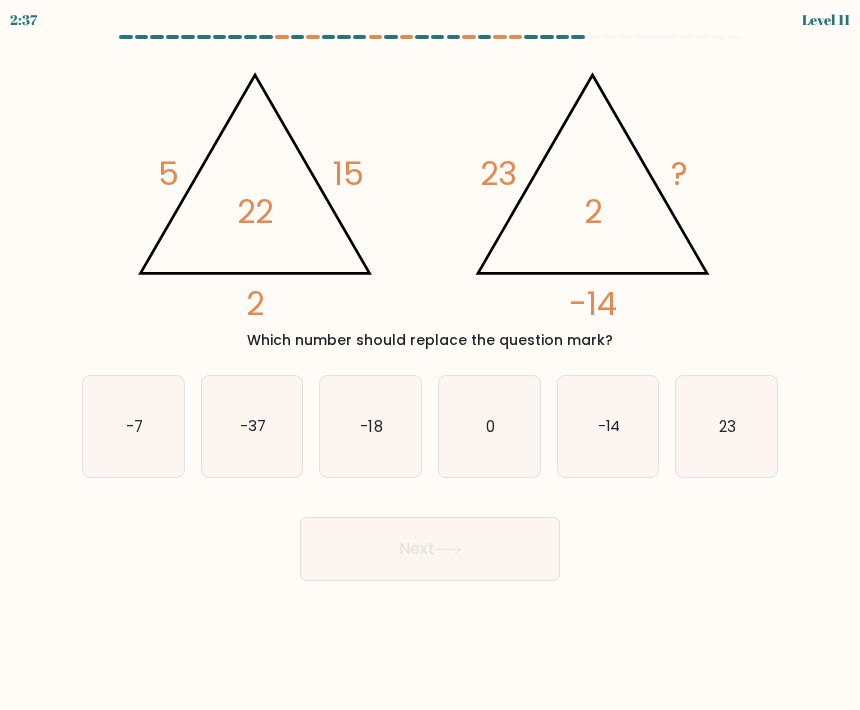 click on "-7" at bounding box center (133, 426) 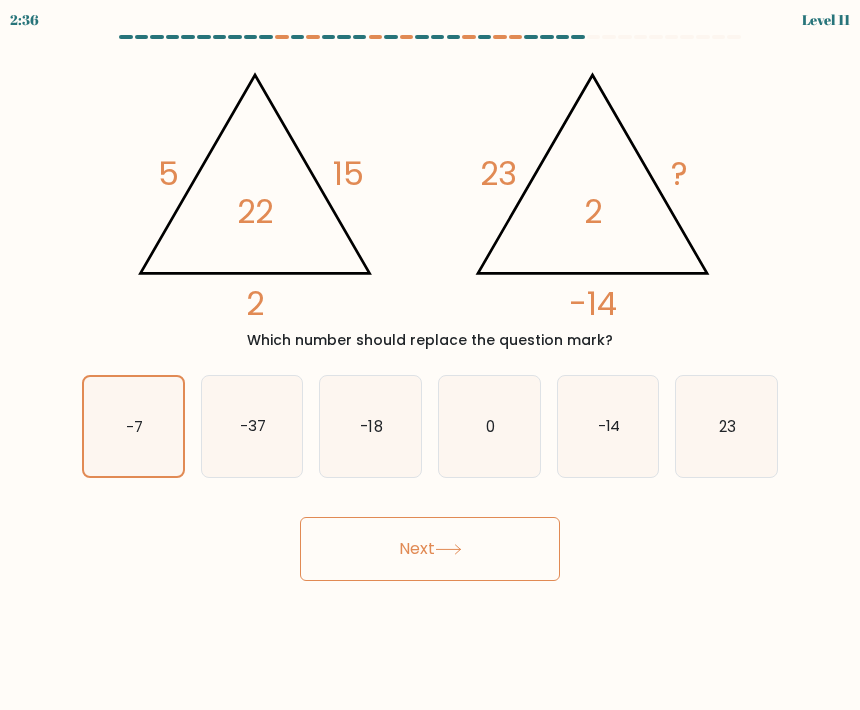 click on "Next" at bounding box center [430, 549] 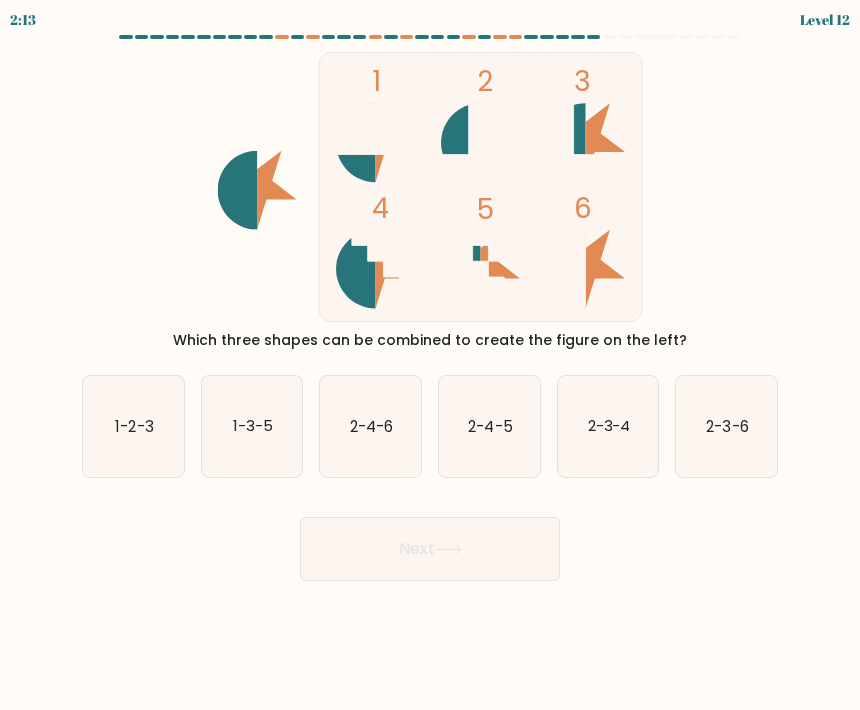 click on "1-2-3" at bounding box center (133, 426) 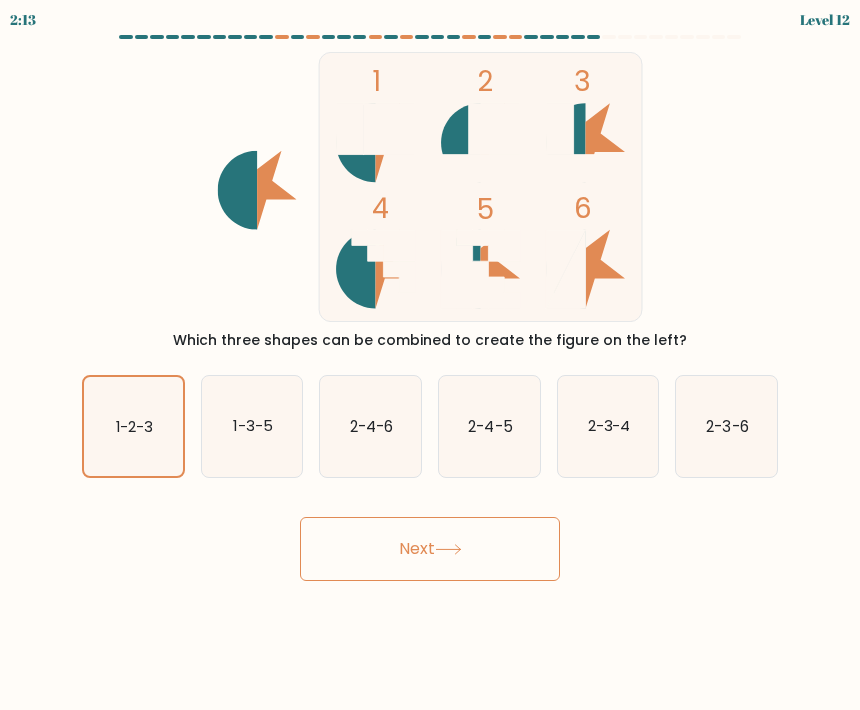 click on "Next" at bounding box center [430, 549] 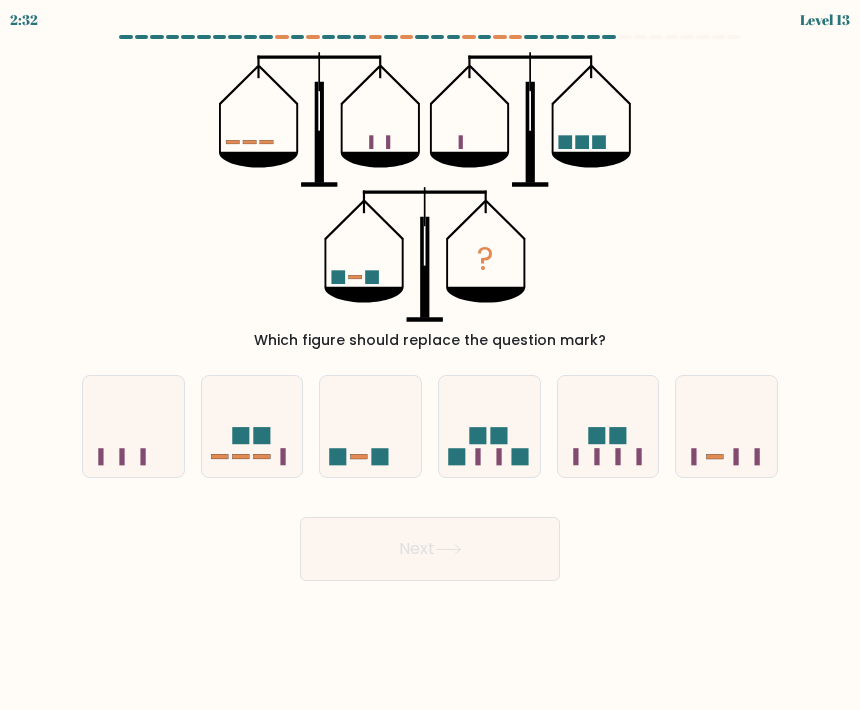 click at bounding box center (370, 426) 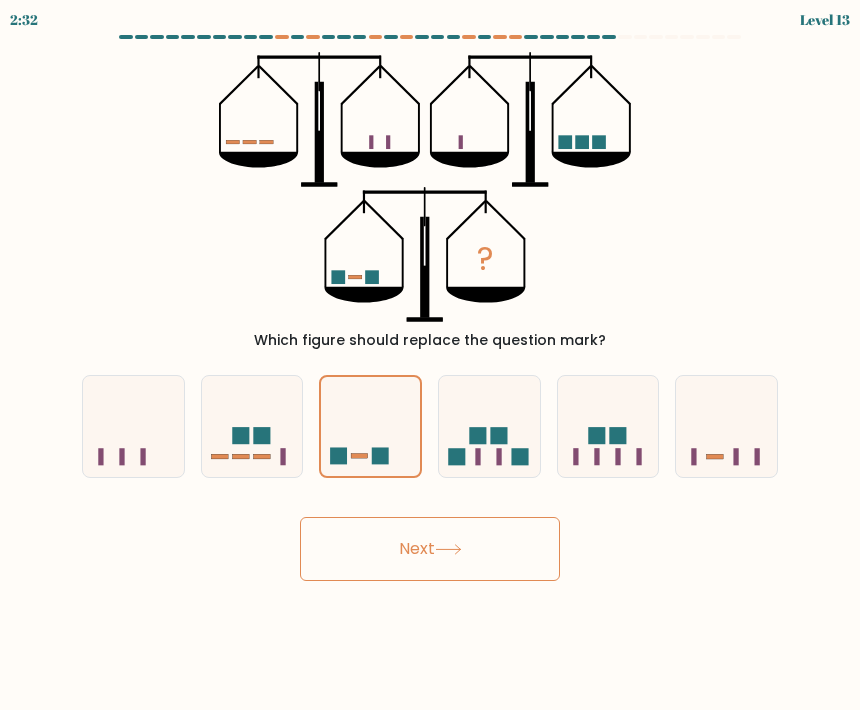click on "Next" at bounding box center [430, 549] 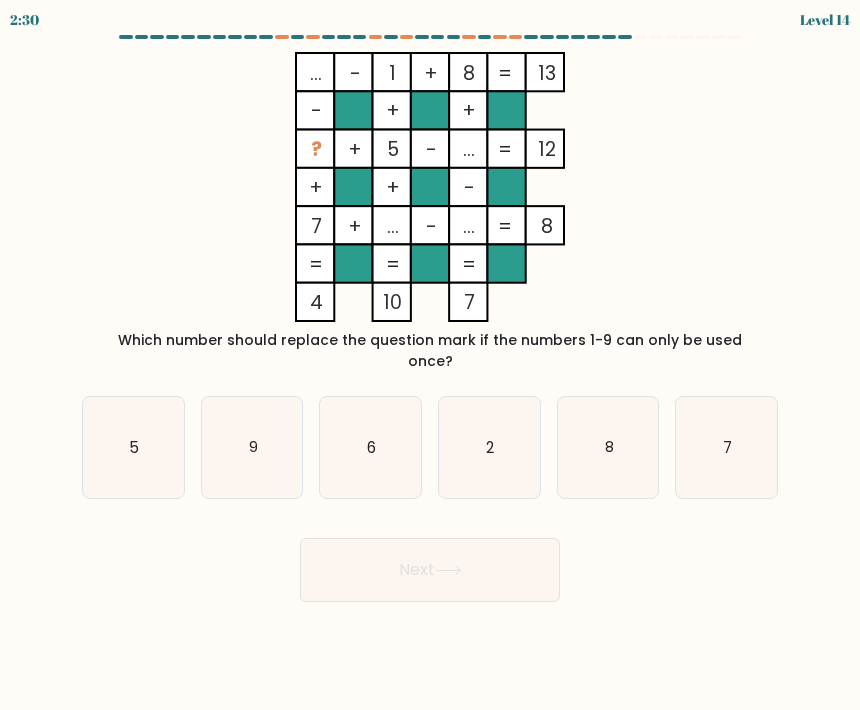click on "9" at bounding box center [252, 447] 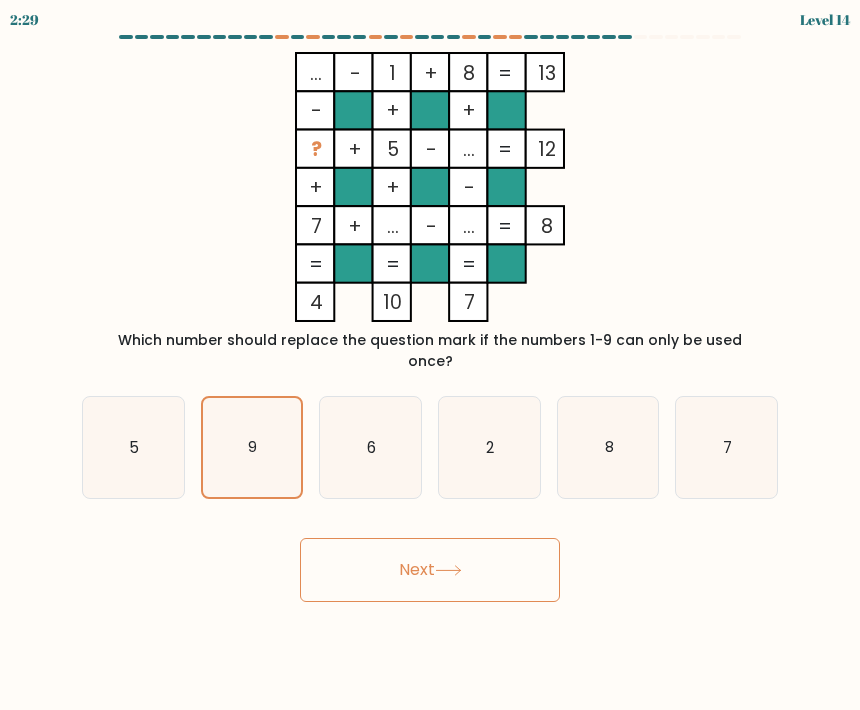 click on "Next" at bounding box center [430, 570] 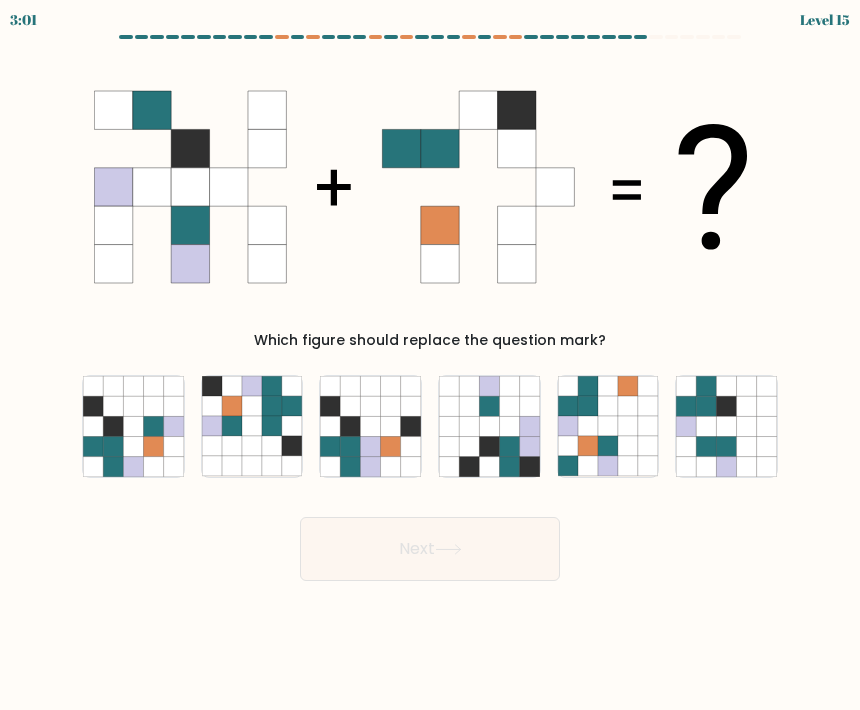 click at bounding box center [252, 406] 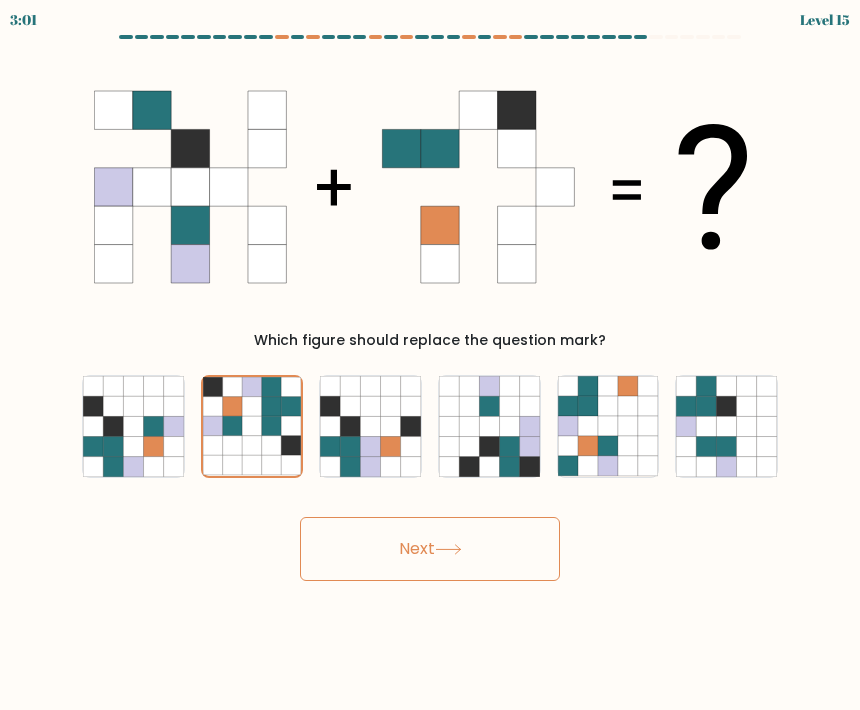 click on "Next" at bounding box center [430, 549] 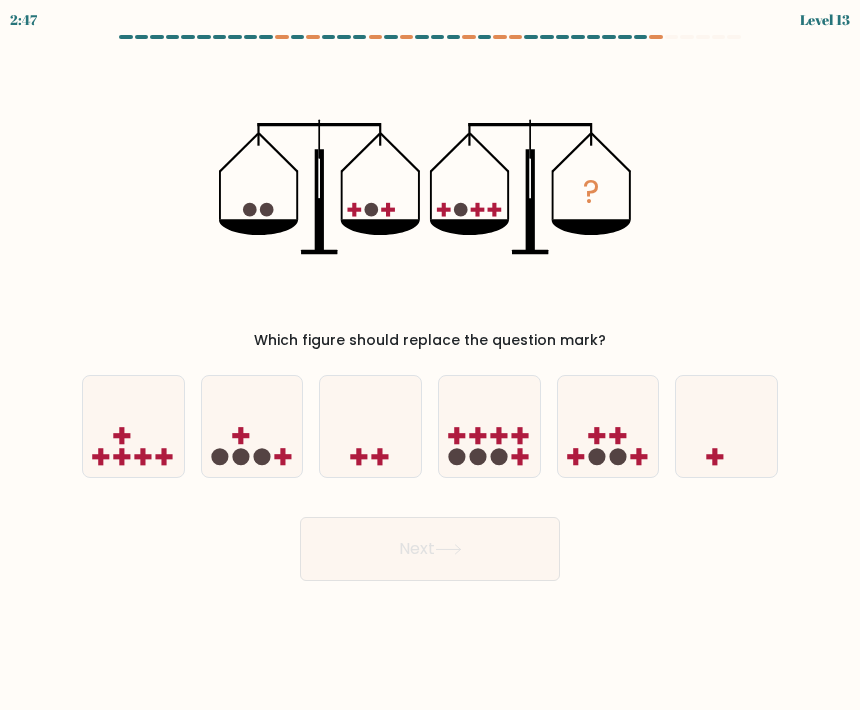 click at bounding box center [133, 426] 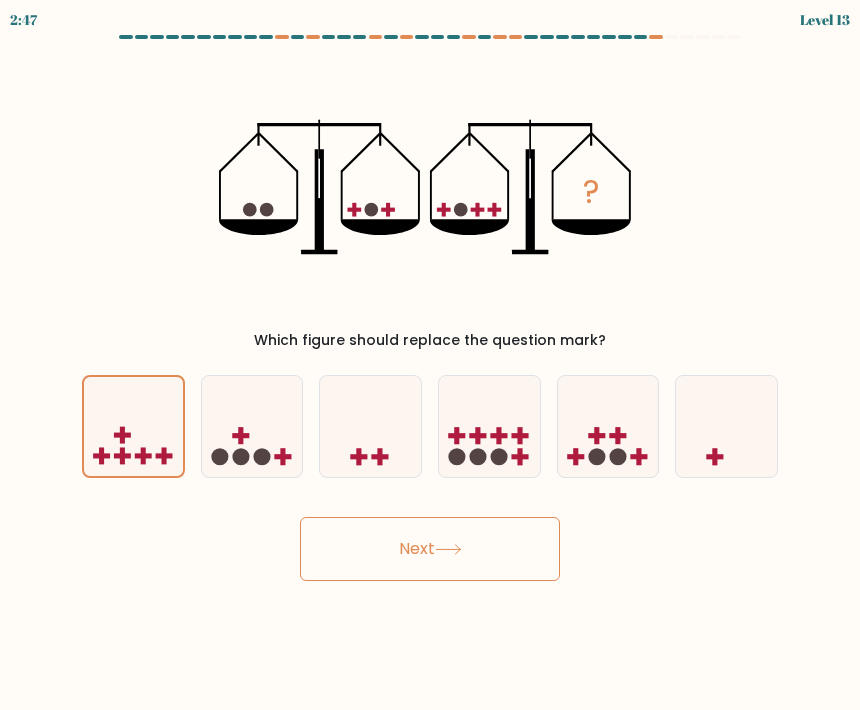 click on "Next" at bounding box center [430, 549] 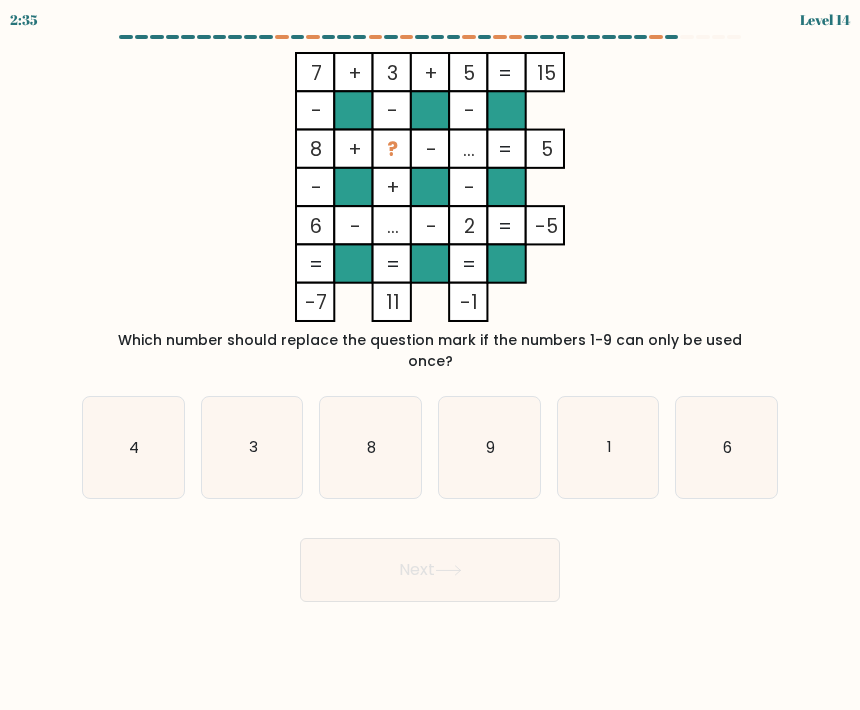 click on "1" at bounding box center [608, 447] 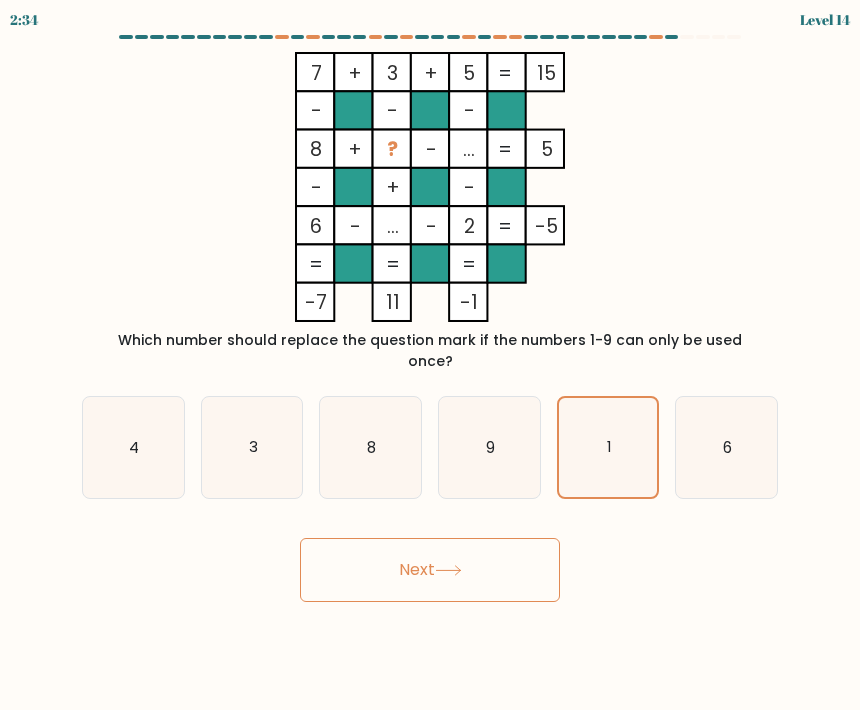 click on "Next" at bounding box center (430, 570) 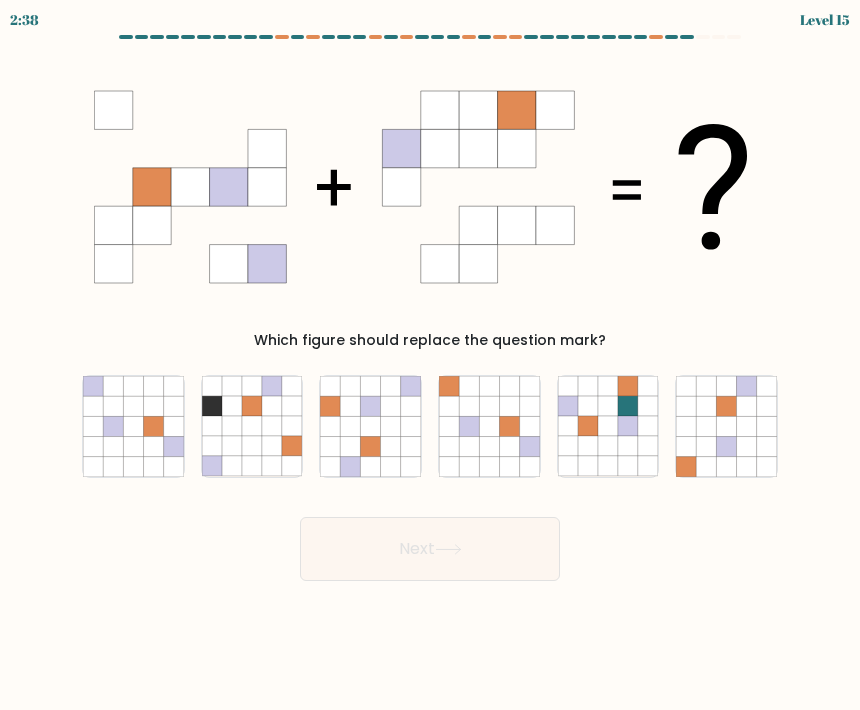 click at bounding box center (608, 446) 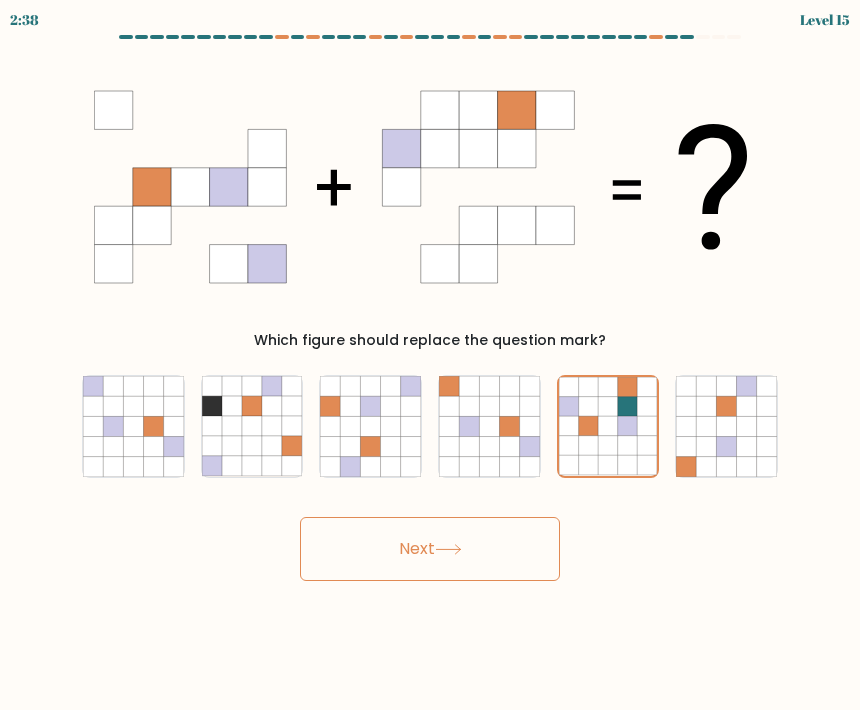 click on "Next" at bounding box center [430, 549] 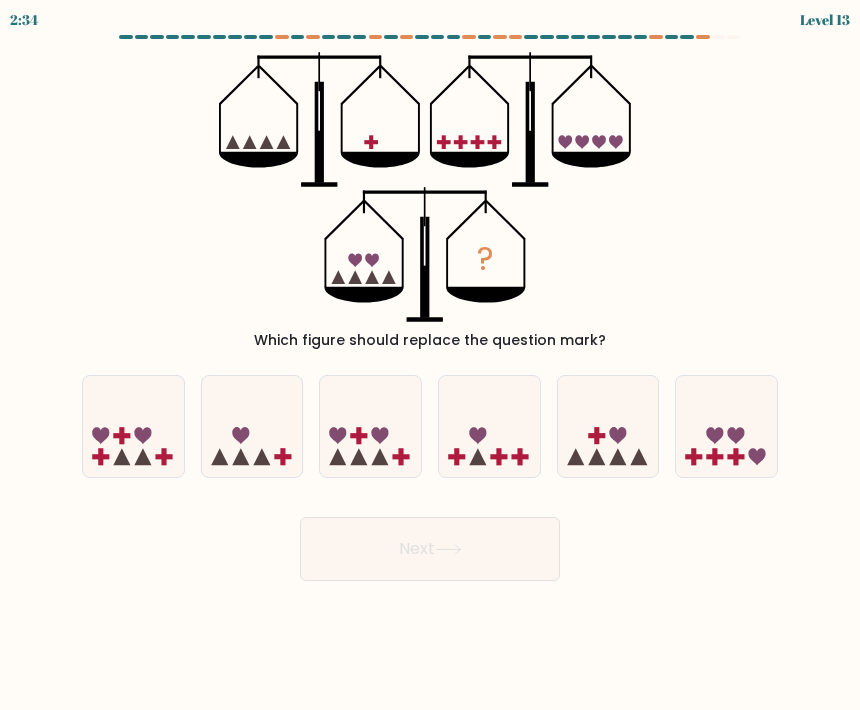 click at bounding box center (489, 426) 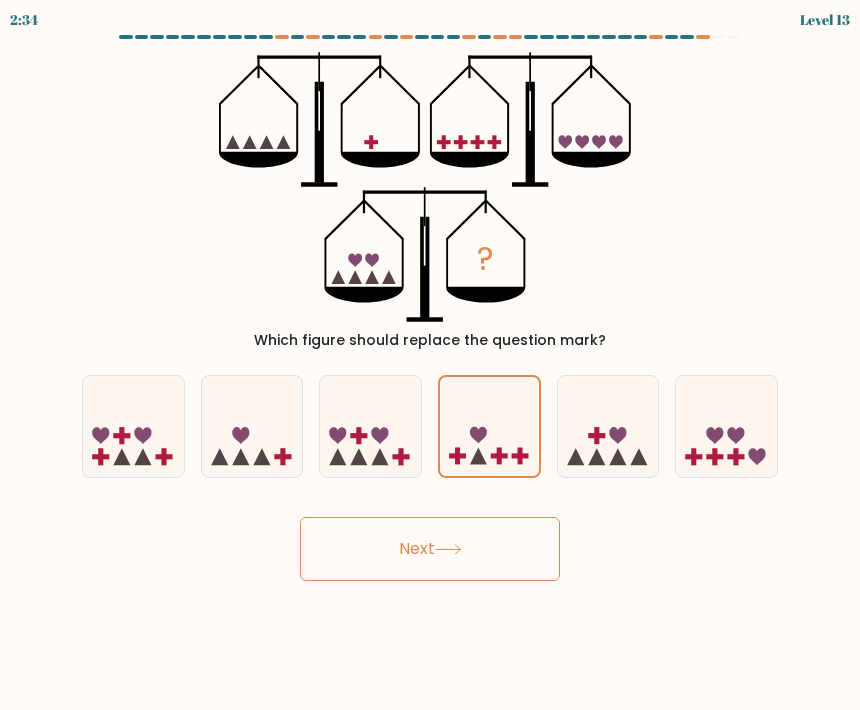 click on "Next" at bounding box center (430, 549) 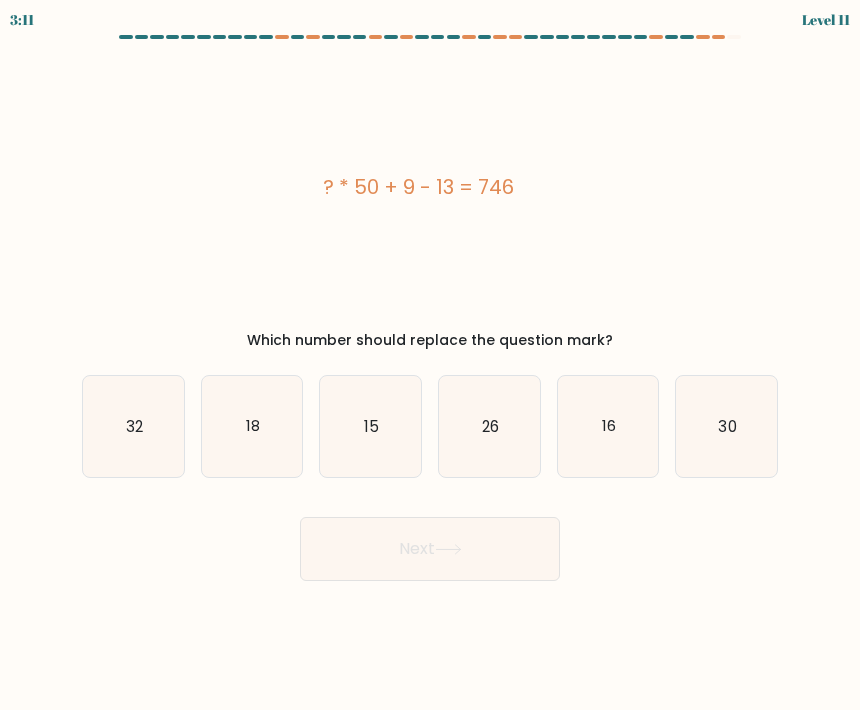 click on "18" at bounding box center (252, 426) 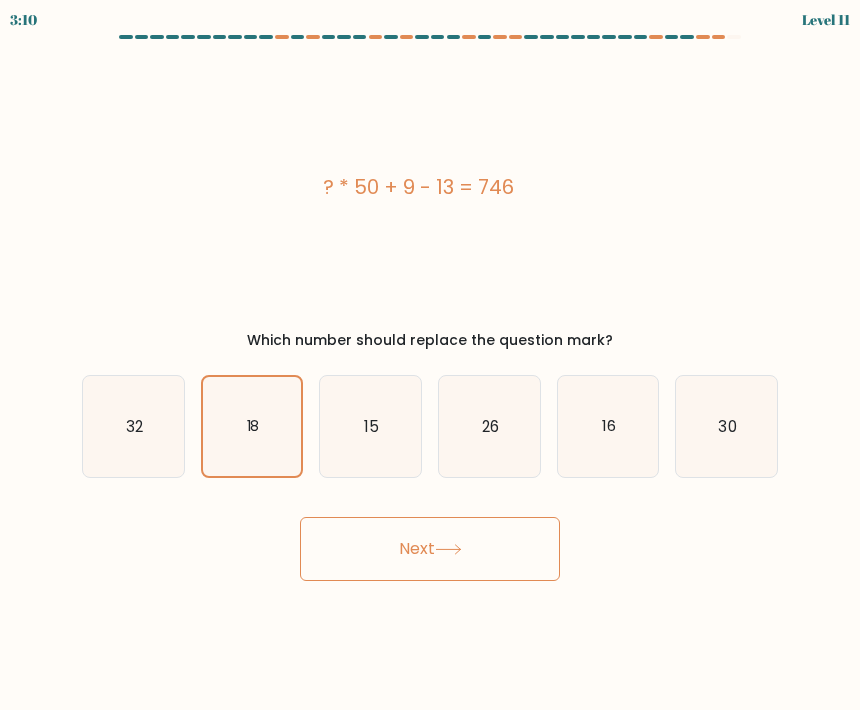 click on "Next" at bounding box center [430, 549] 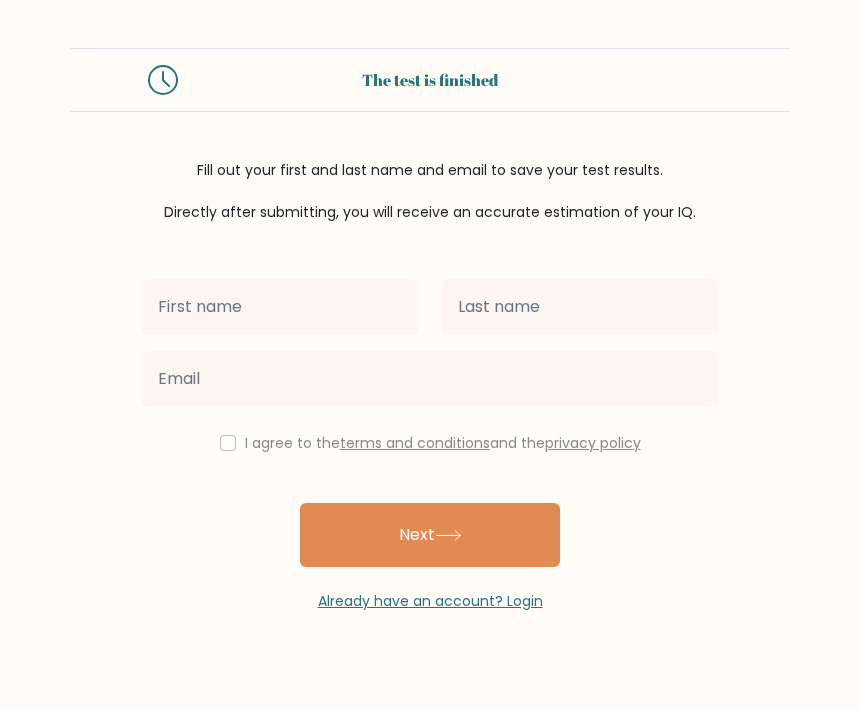 scroll, scrollTop: 0, scrollLeft: 0, axis: both 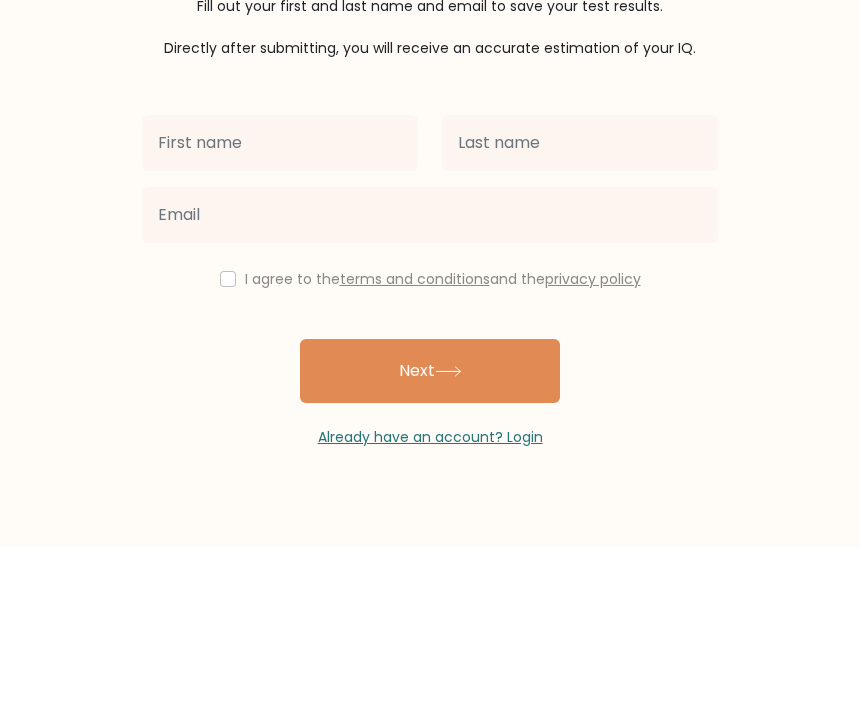 click on "The test is finished
Fill out your first and last name and email to save your test results.
Directly after submitting, you will receive an accurate estimation of your IQ.
I agree to the" at bounding box center (430, 330) 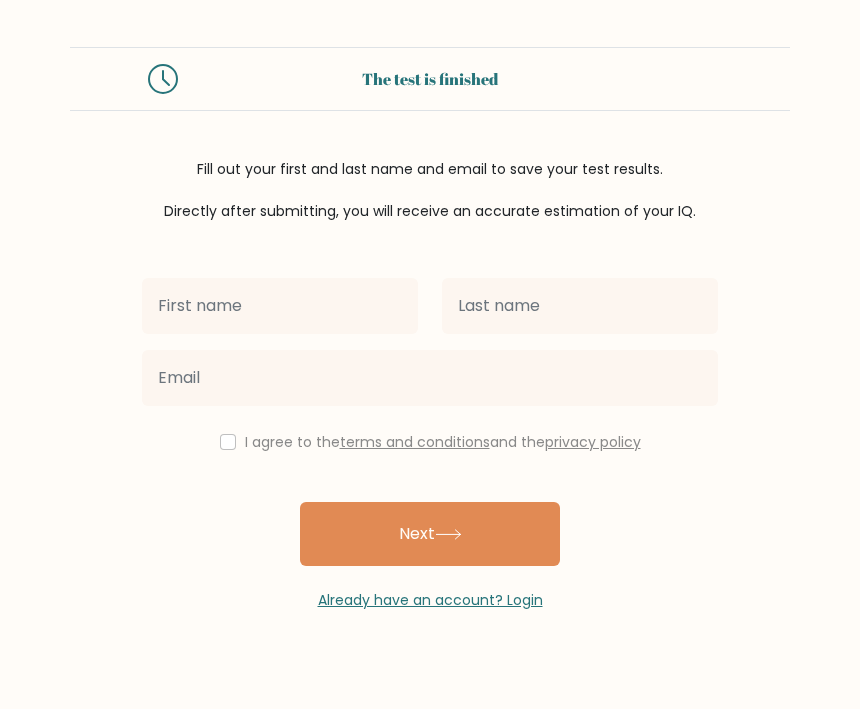 click on "I agree to the  terms and conditions  and the  privacy policy
Next
Already have an account? Login" at bounding box center [430, 417] 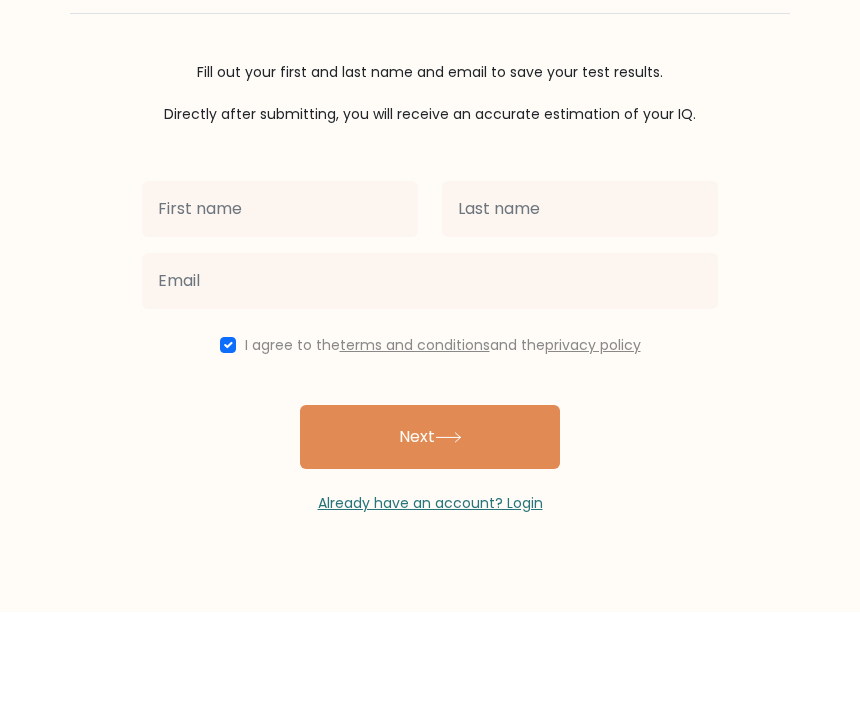 click on "The test is finished
Fill out your first and last name and email to save your test results.
Directly after submitting, you will receive an accurate estimation of your IQ.
I agree to the" at bounding box center (430, 330) 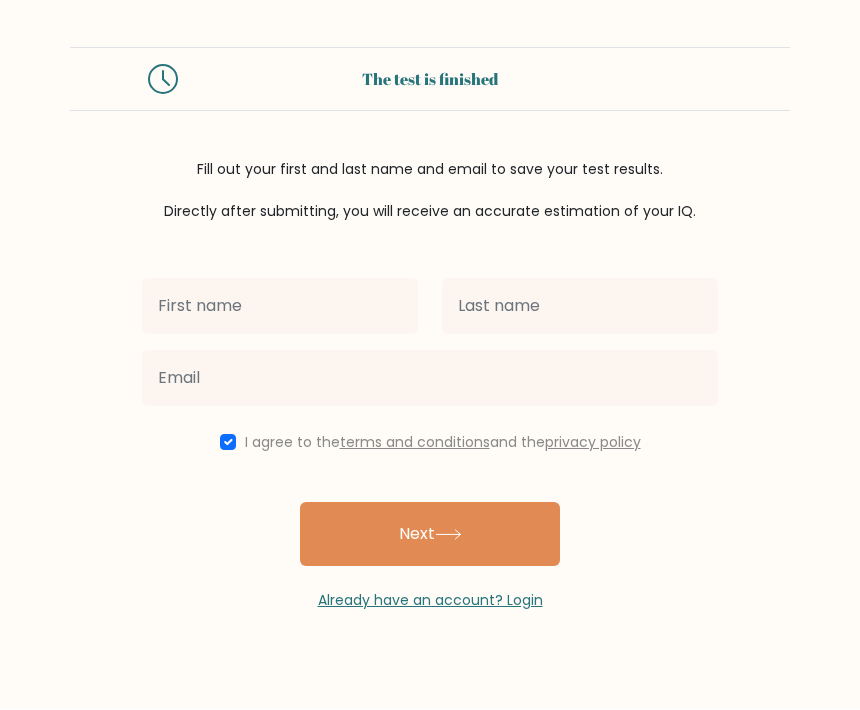 click on "Already have an account? Login" at bounding box center [430, 601] 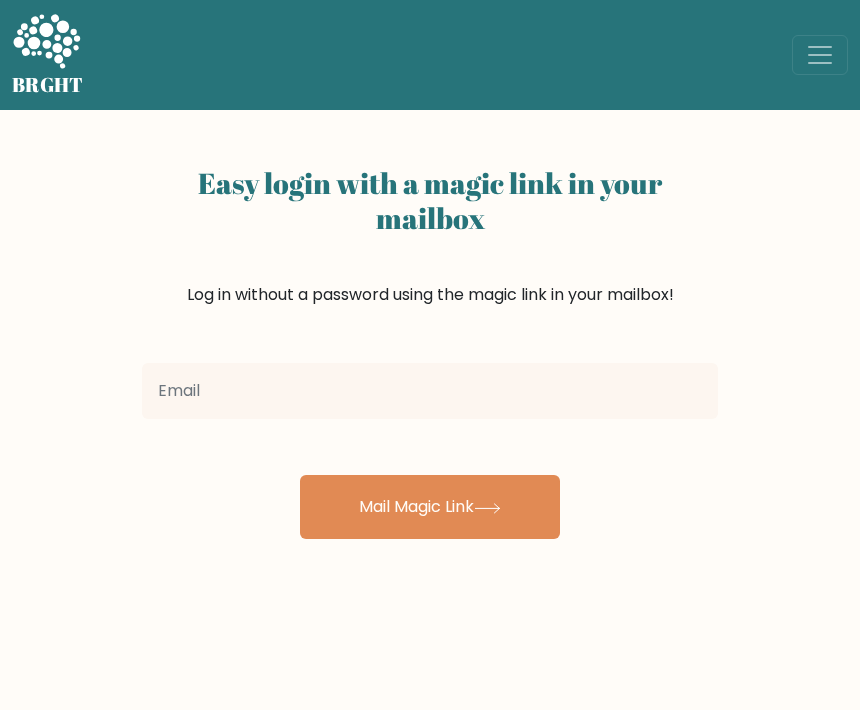 scroll, scrollTop: 0, scrollLeft: 0, axis: both 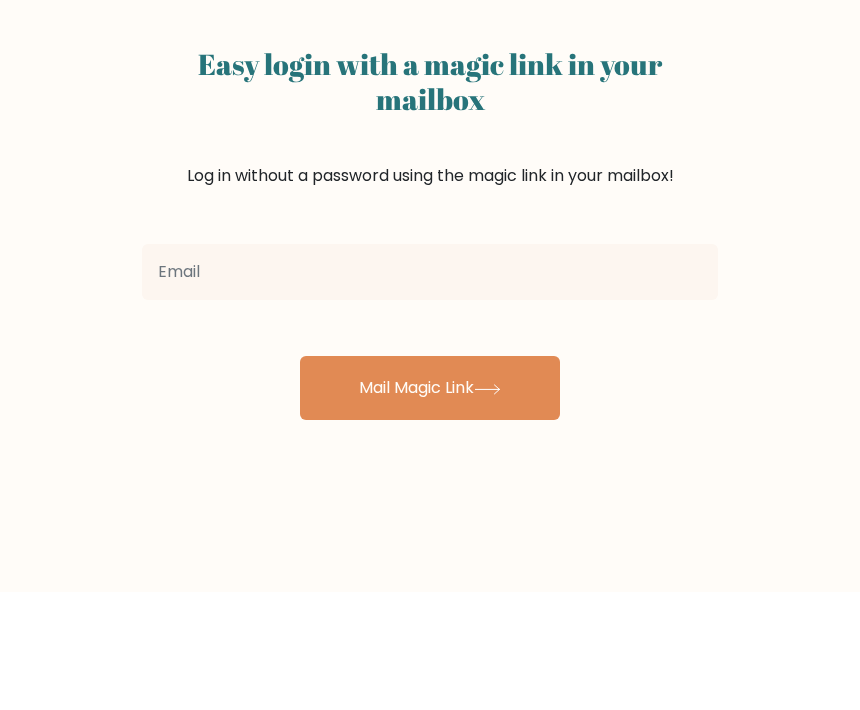 click on "Easy login with a magic link in your mailbox
Log in without a password using the magic link in your mailbox!
Mail Magic Link" at bounding box center [430, 489] 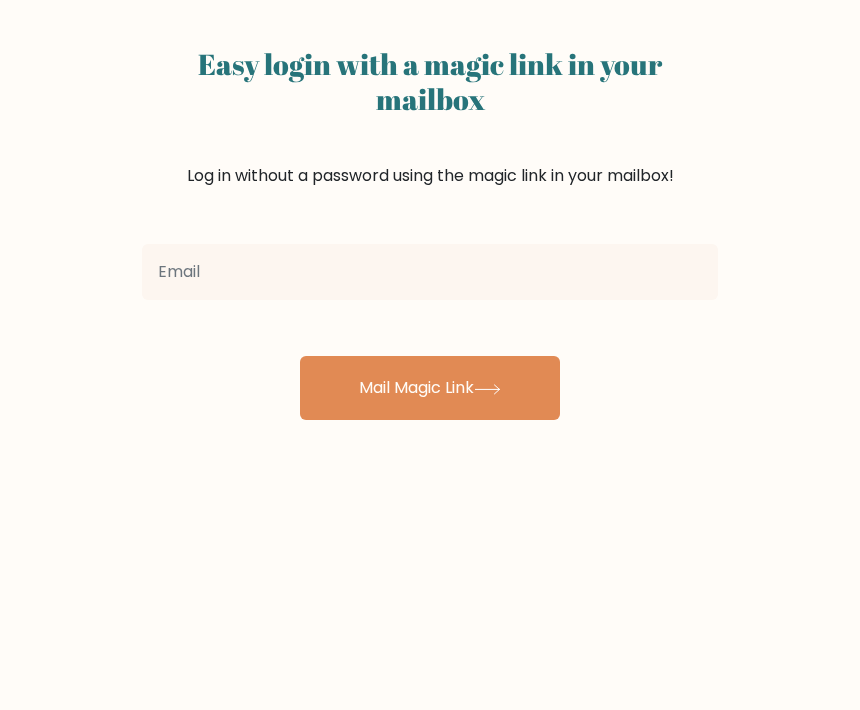 click on "Mail Magic Link" at bounding box center [430, 388] 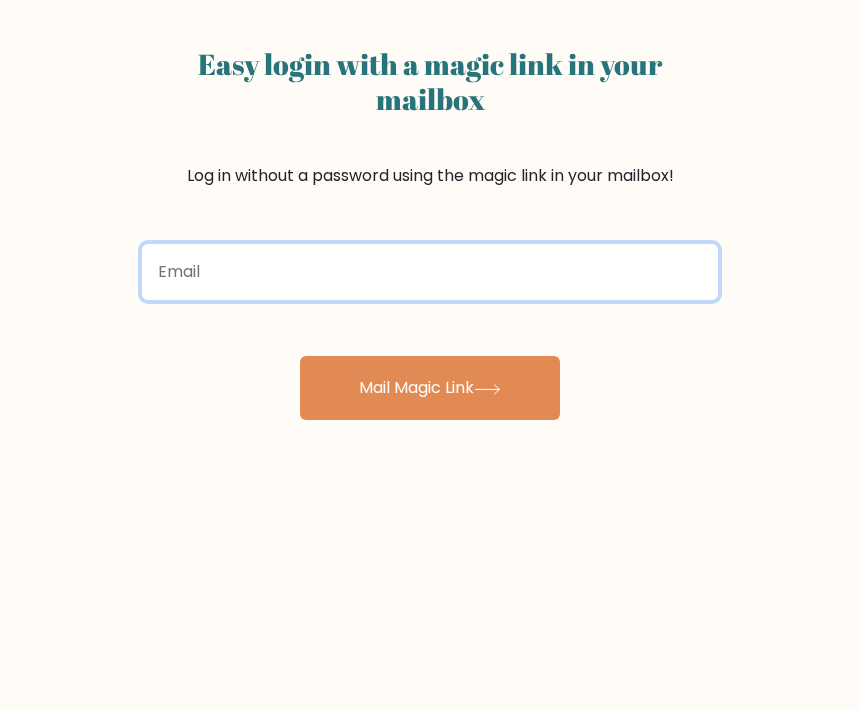 scroll, scrollTop: 118, scrollLeft: 0, axis: vertical 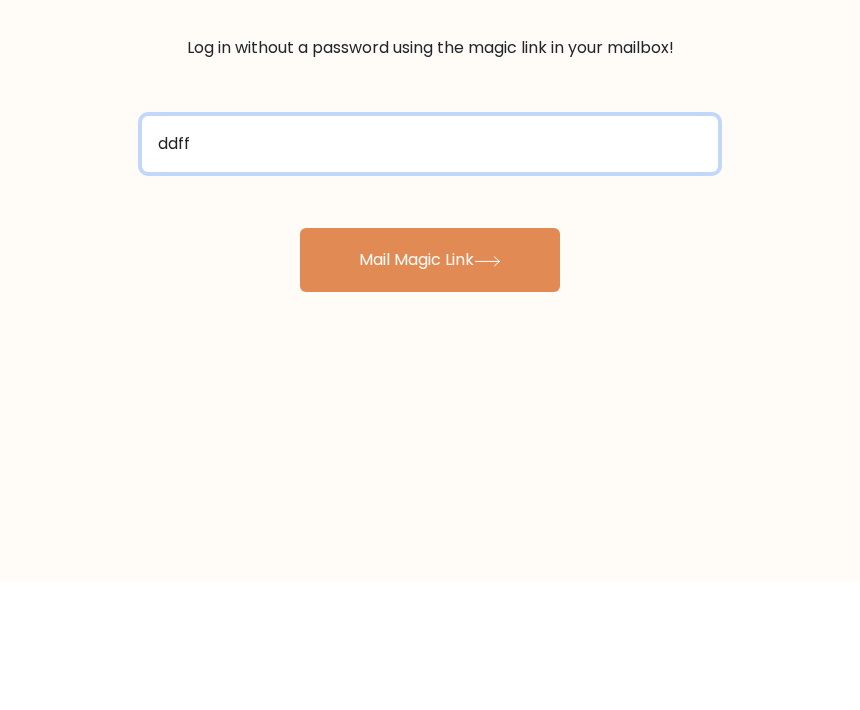 type on "ddf" 